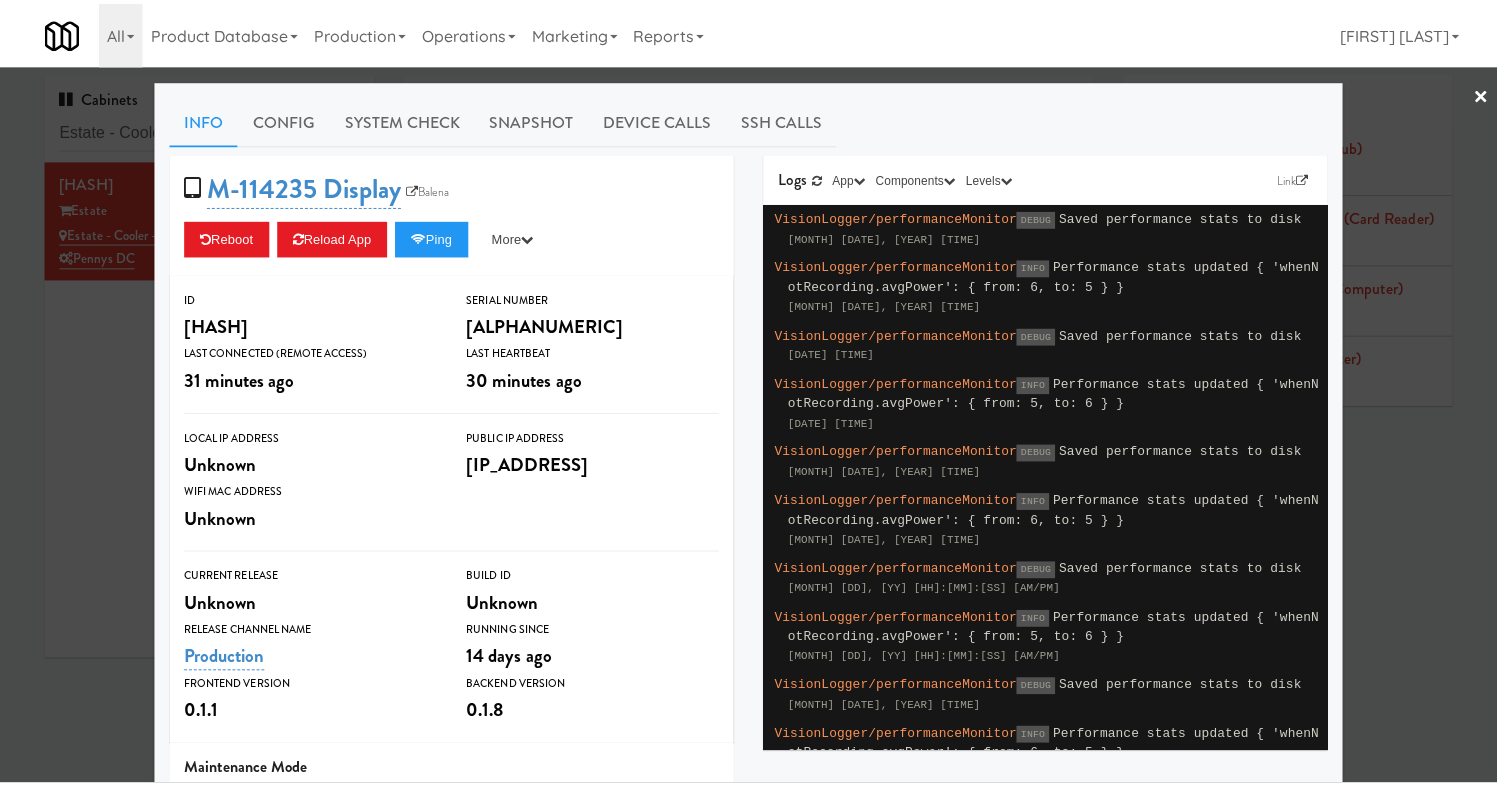 scroll, scrollTop: 0, scrollLeft: 0, axis: both 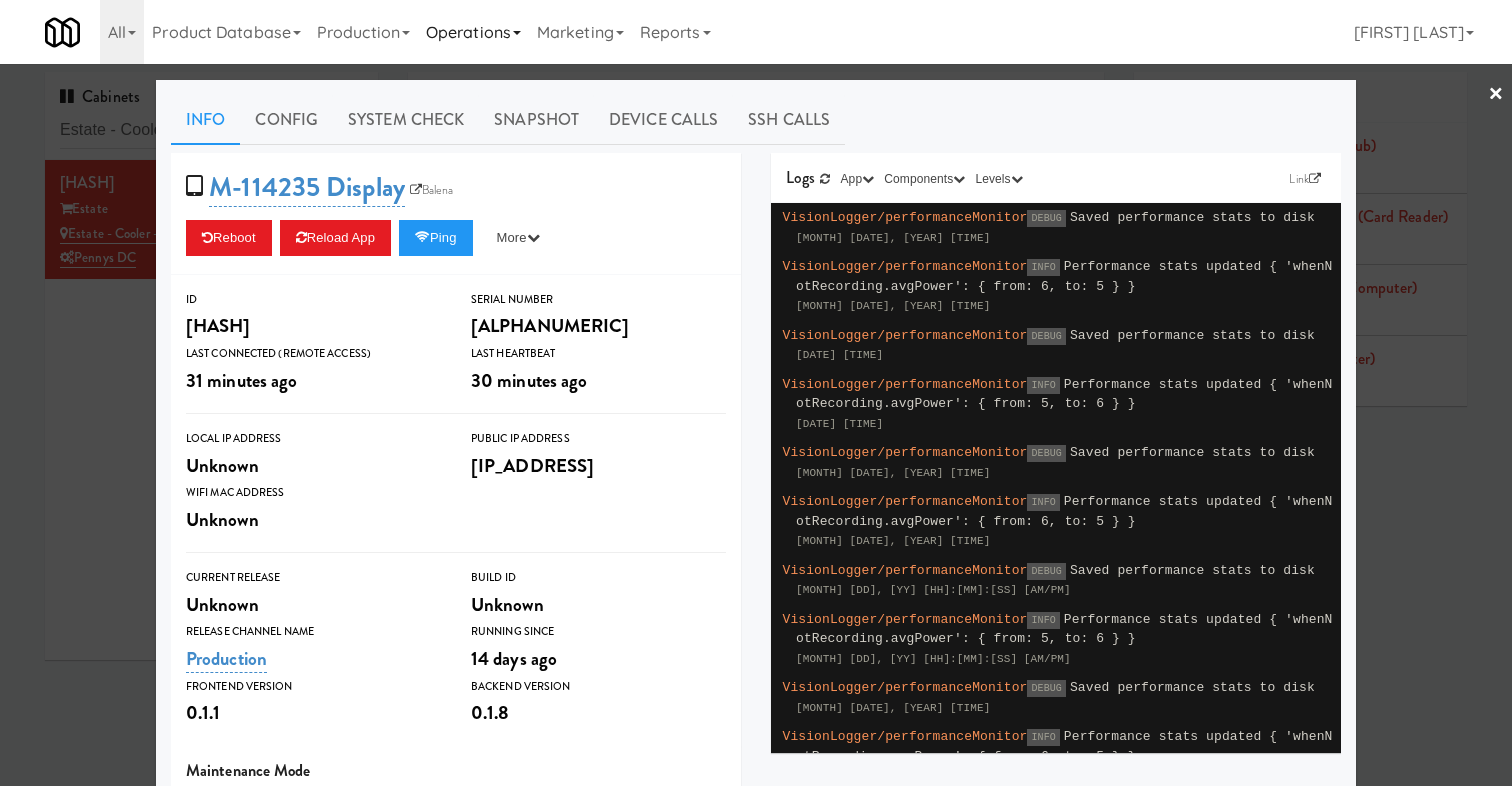 click on "Operations" at bounding box center [473, 32] 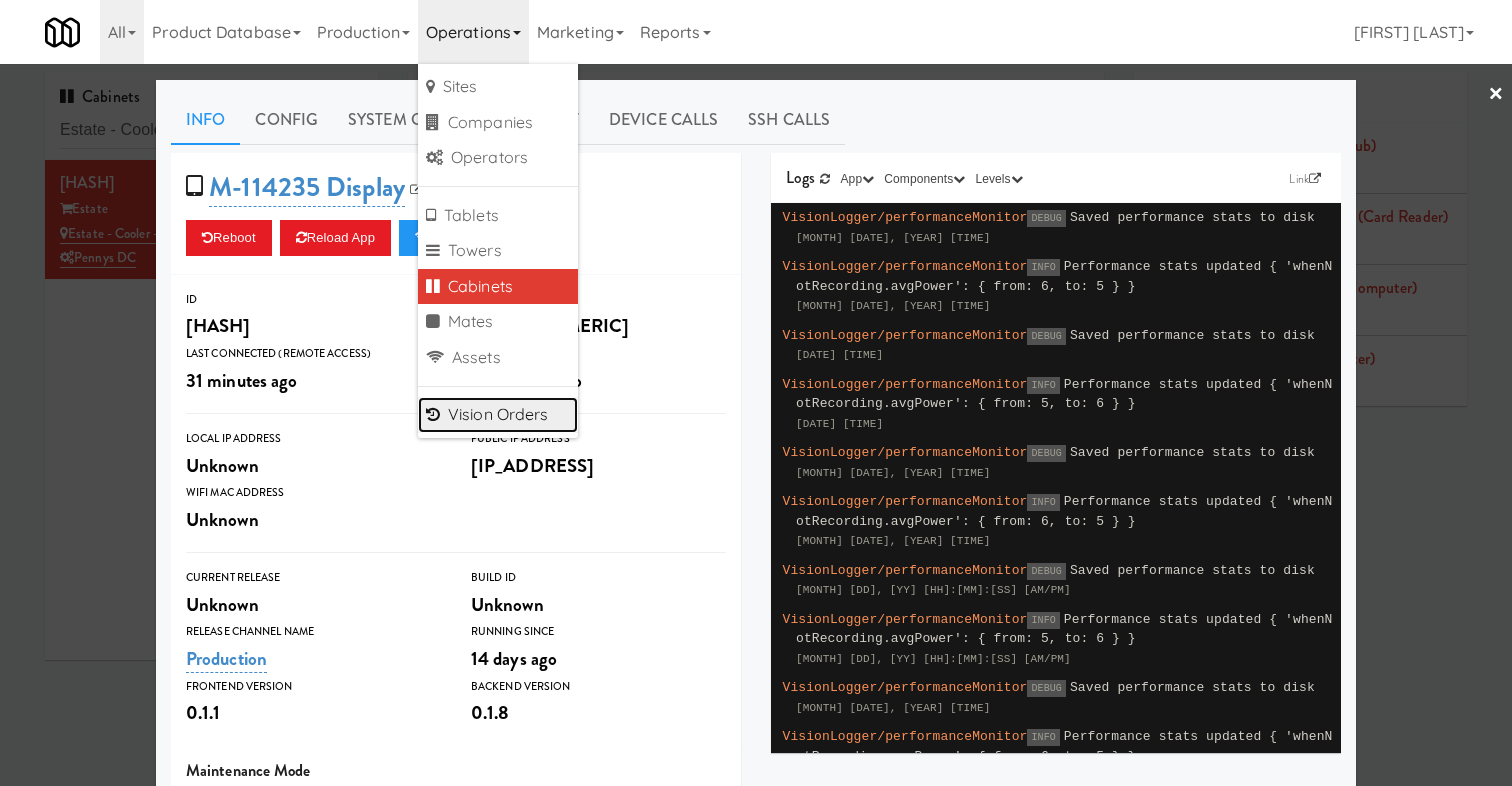 click on "Vision Orders" at bounding box center [498, 415] 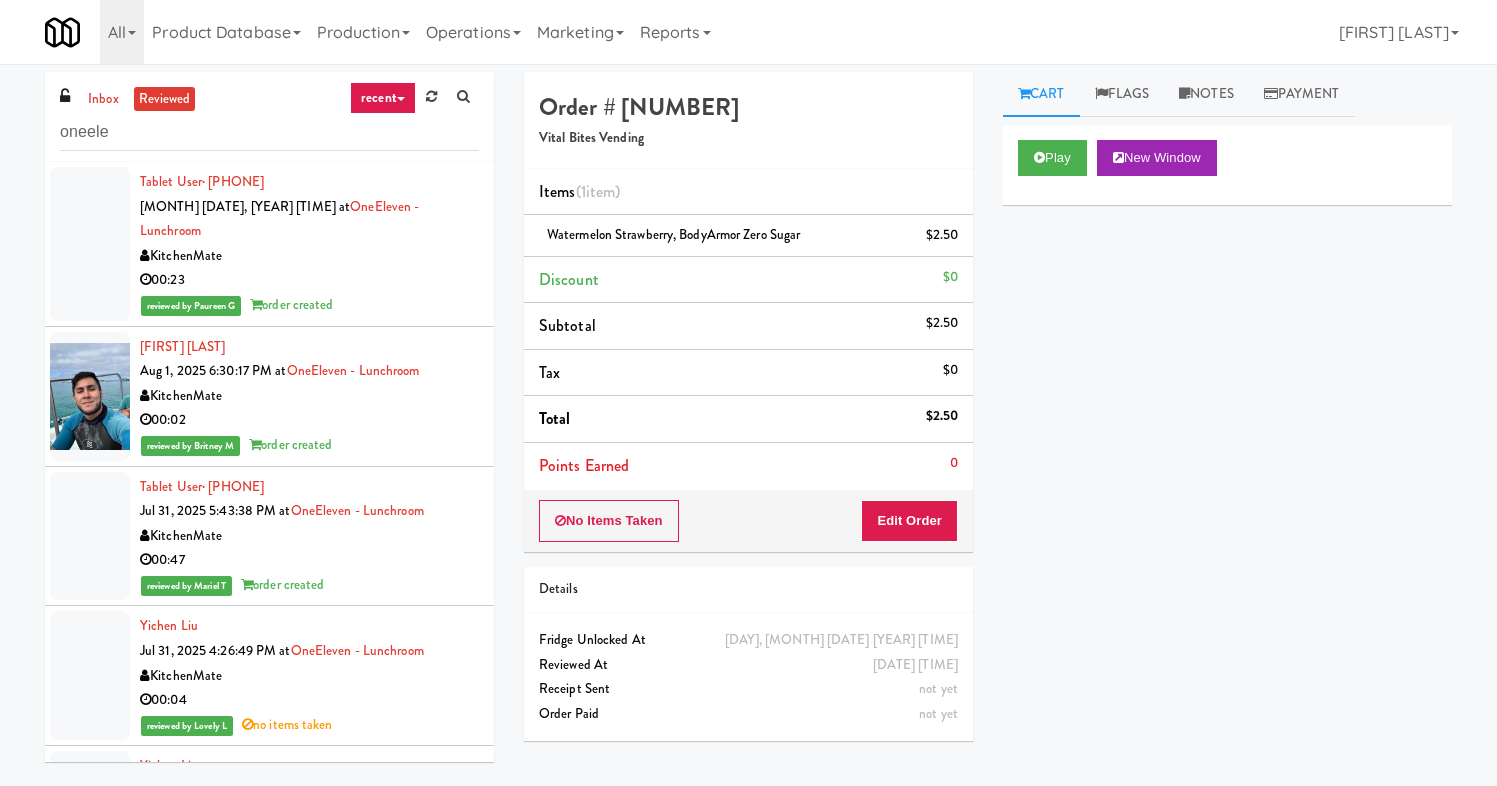type on "oneele" 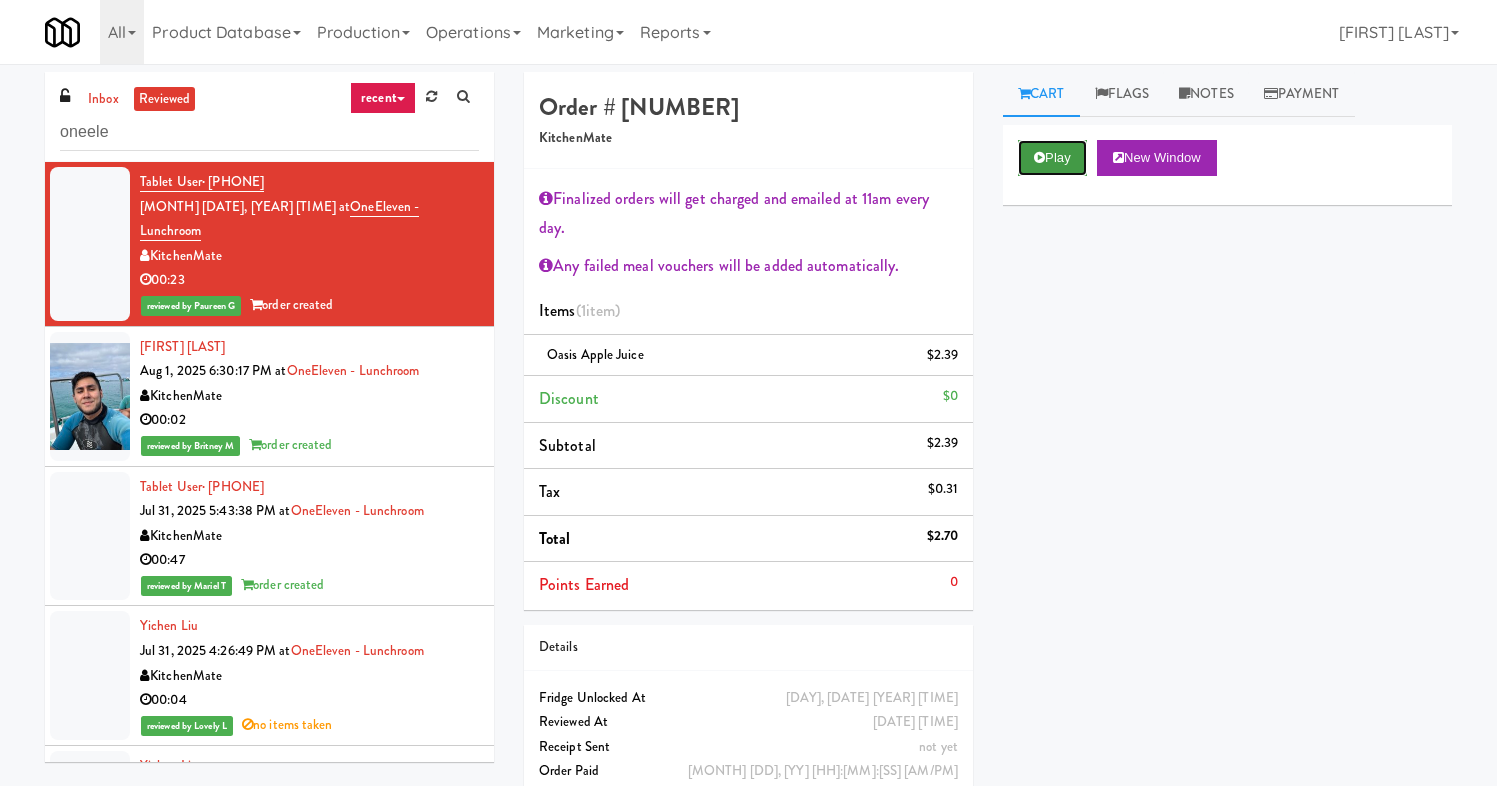 click on "Play" at bounding box center (1052, 158) 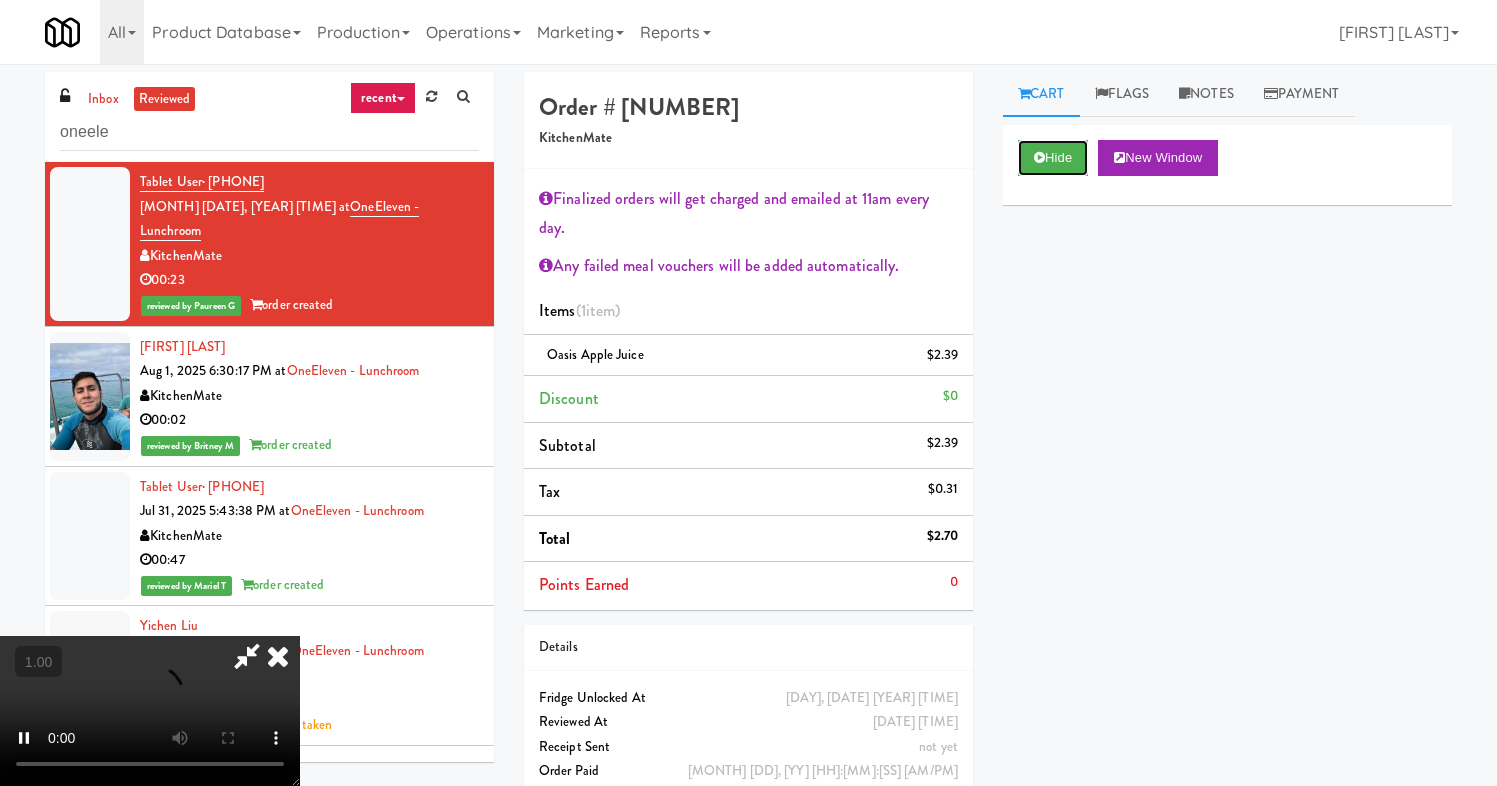 scroll, scrollTop: 99, scrollLeft: 0, axis: vertical 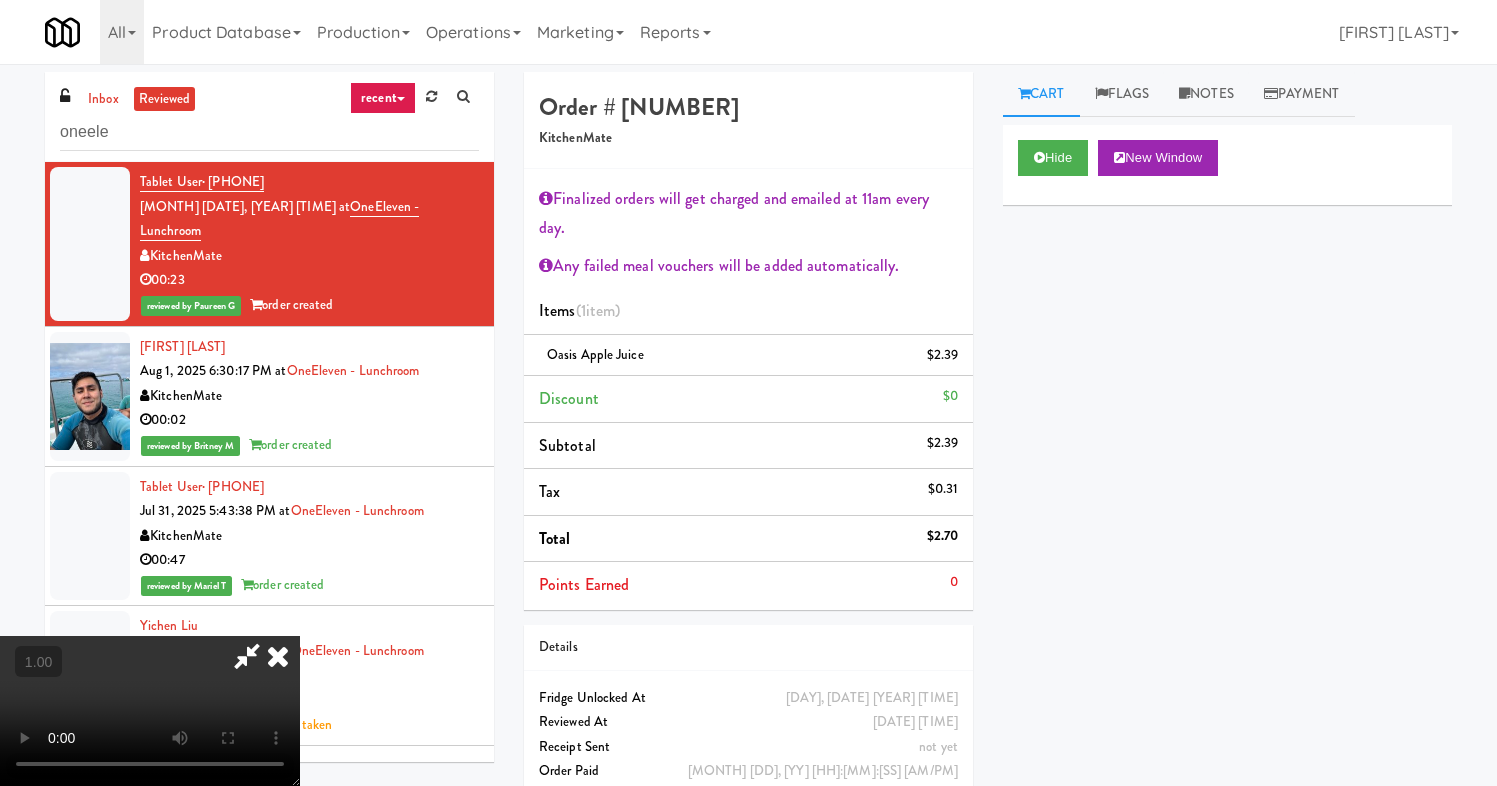 drag, startPoint x: 857, startPoint y: 87, endPoint x: 762, endPoint y: 338, distance: 268.3766 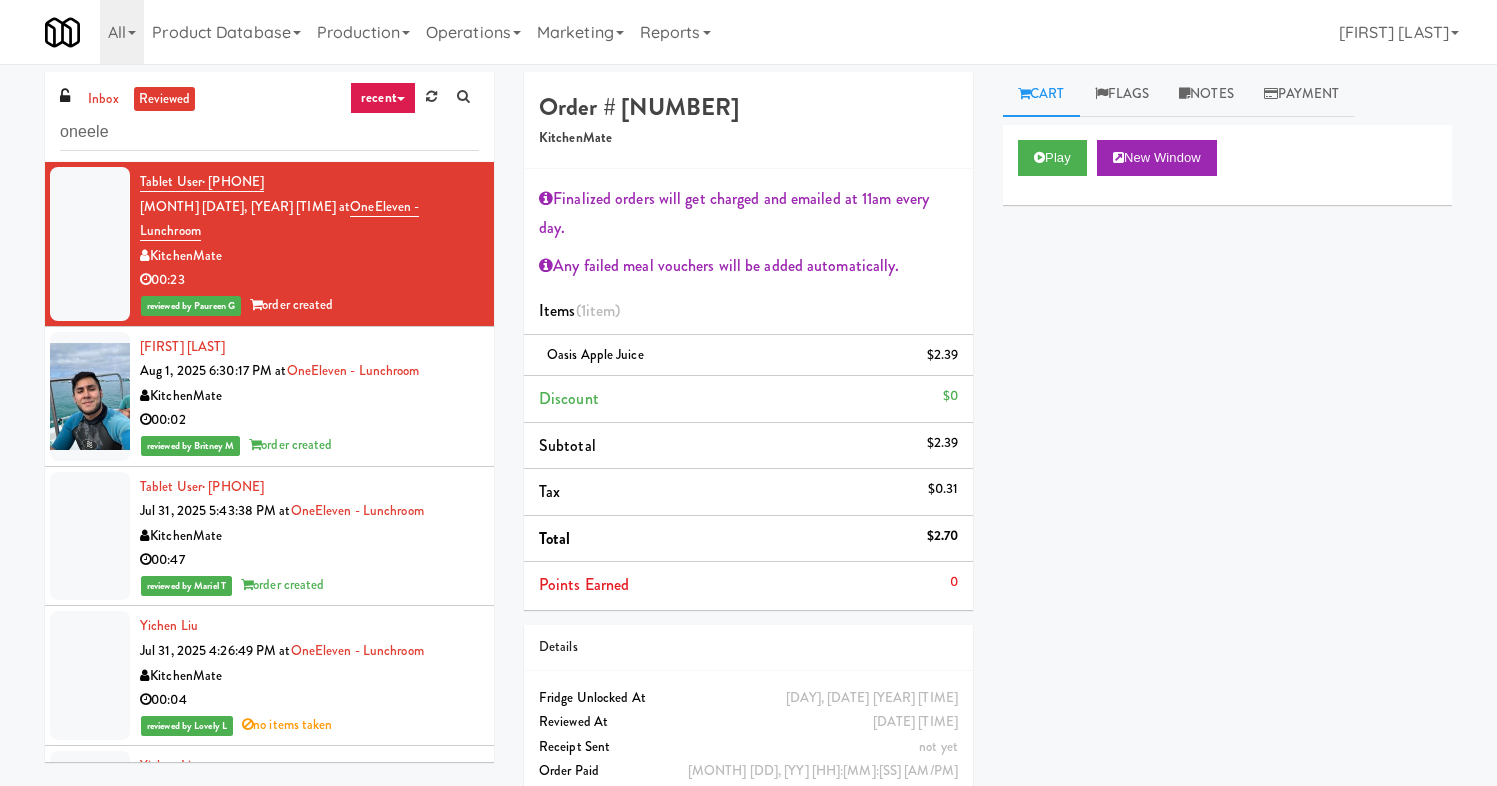 click on "00:02" at bounding box center (309, 420) 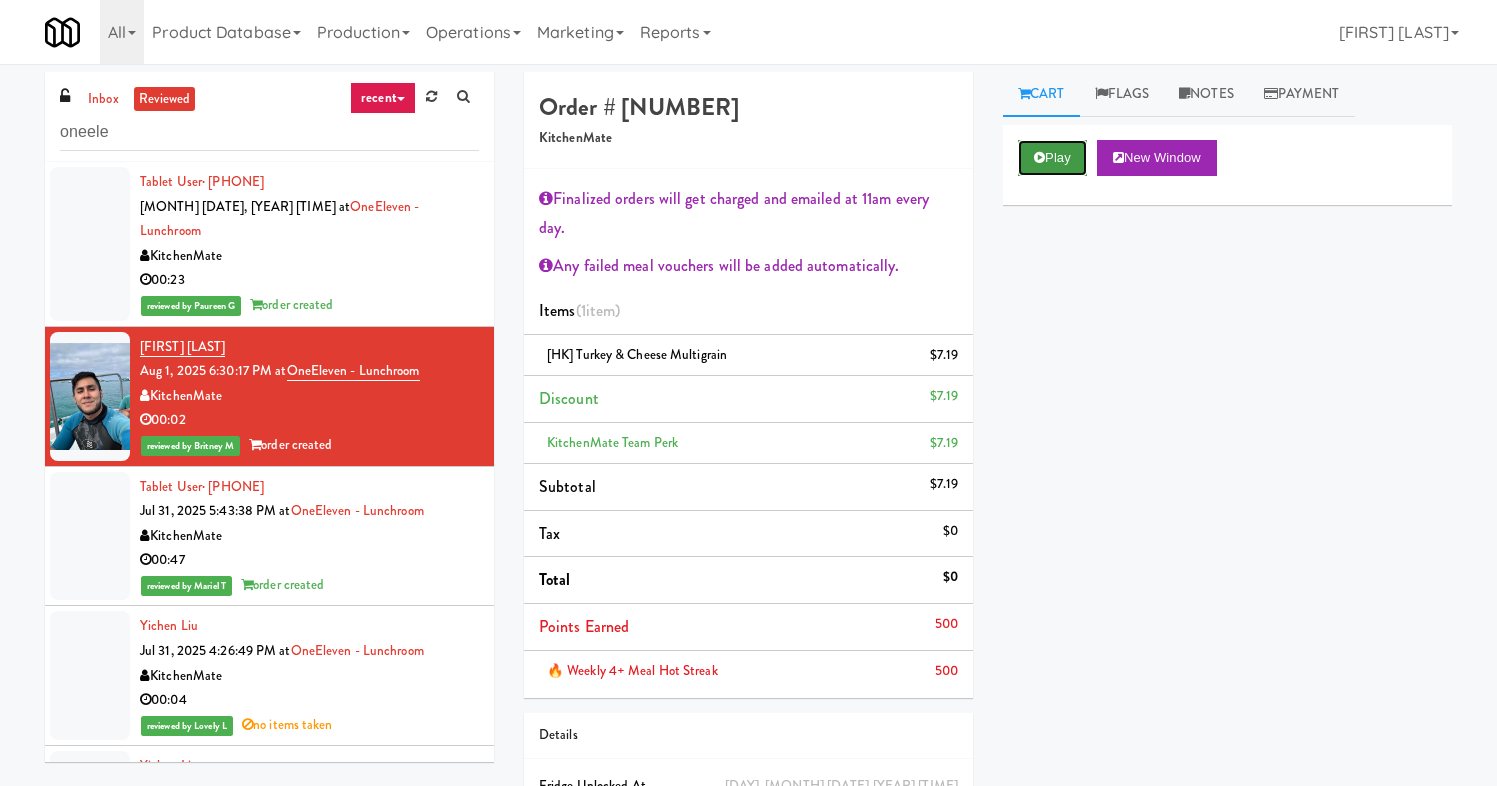 click on "Play" at bounding box center (1052, 158) 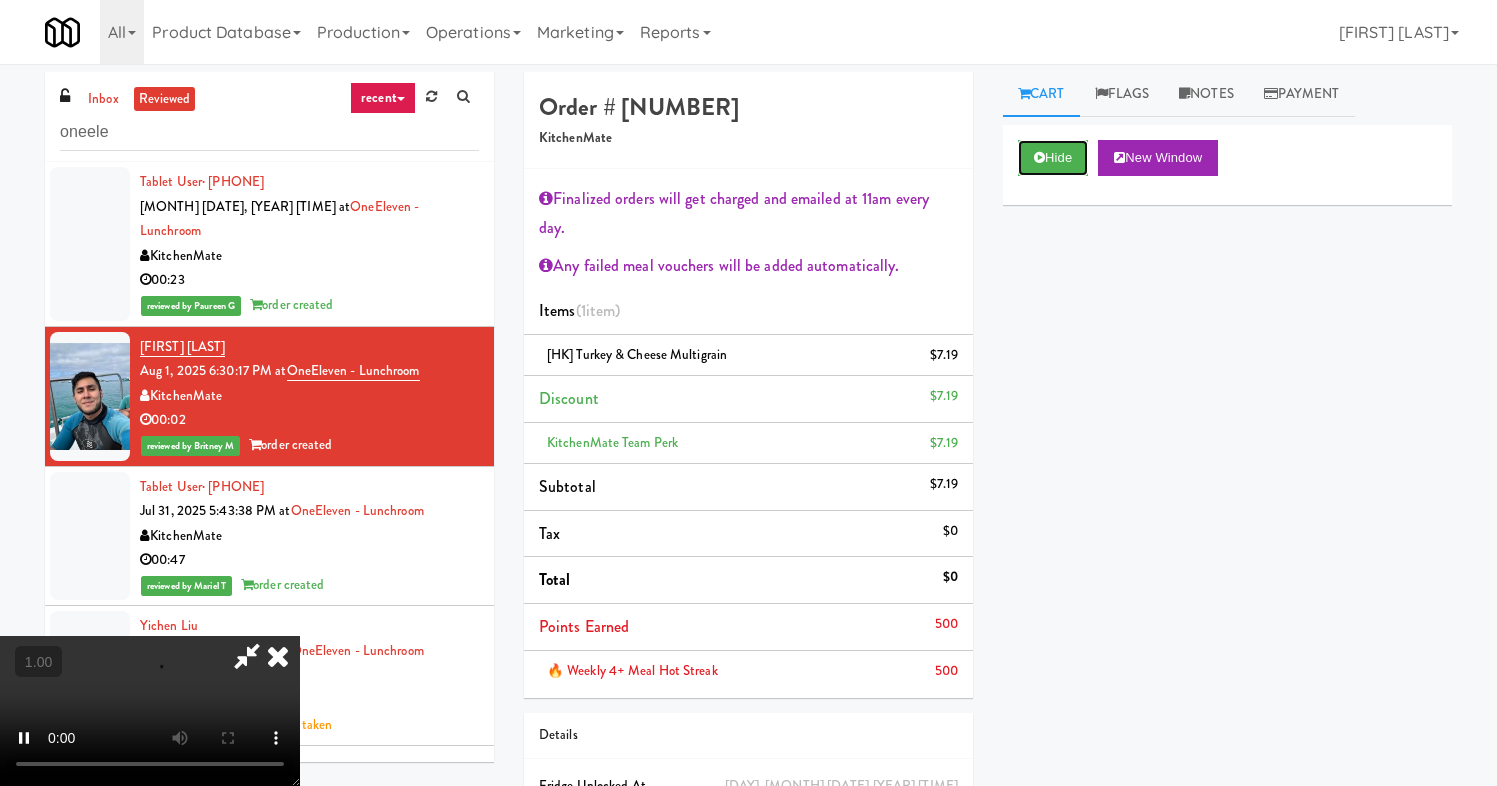scroll, scrollTop: 271, scrollLeft: 0, axis: vertical 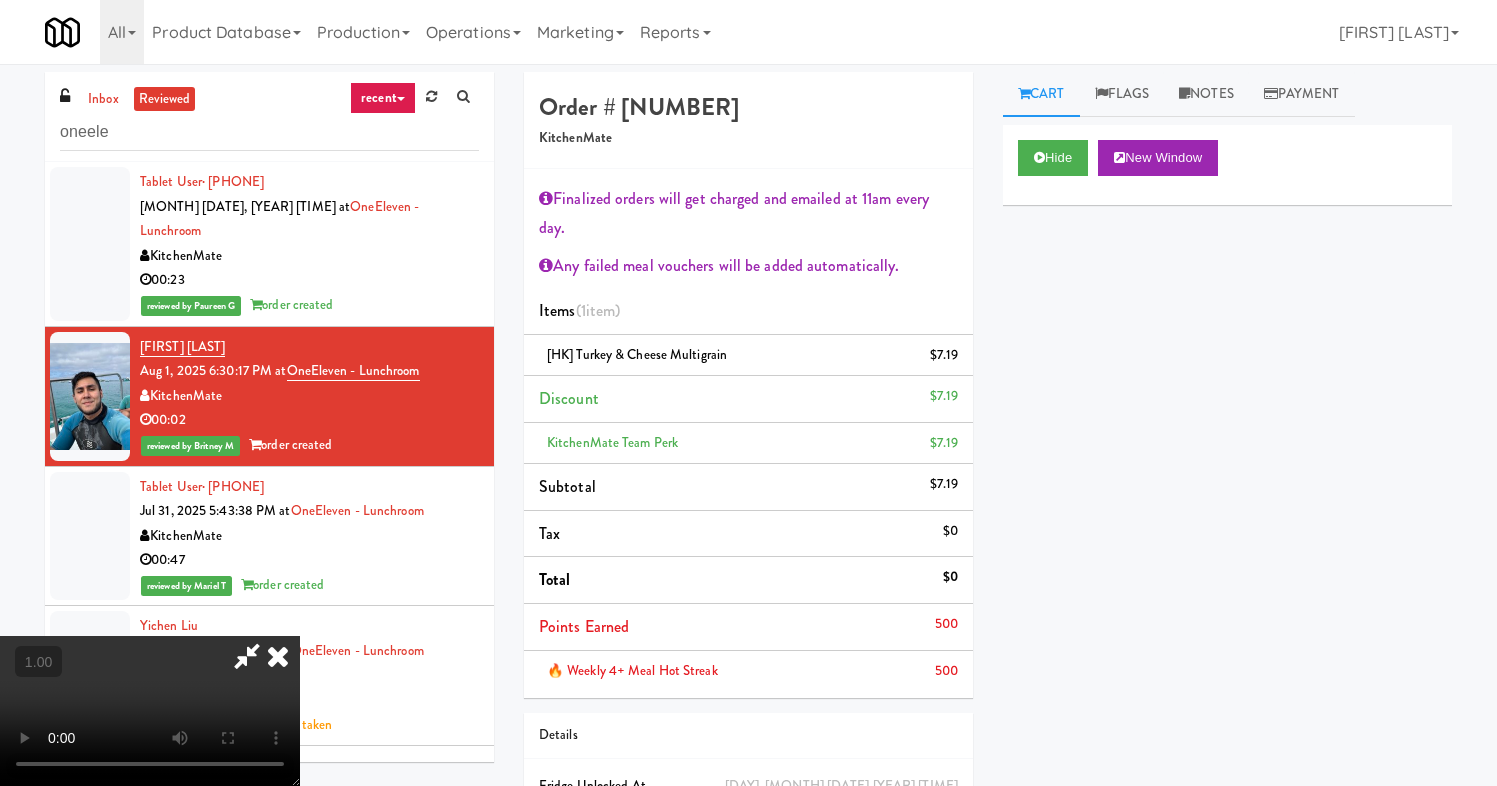 type 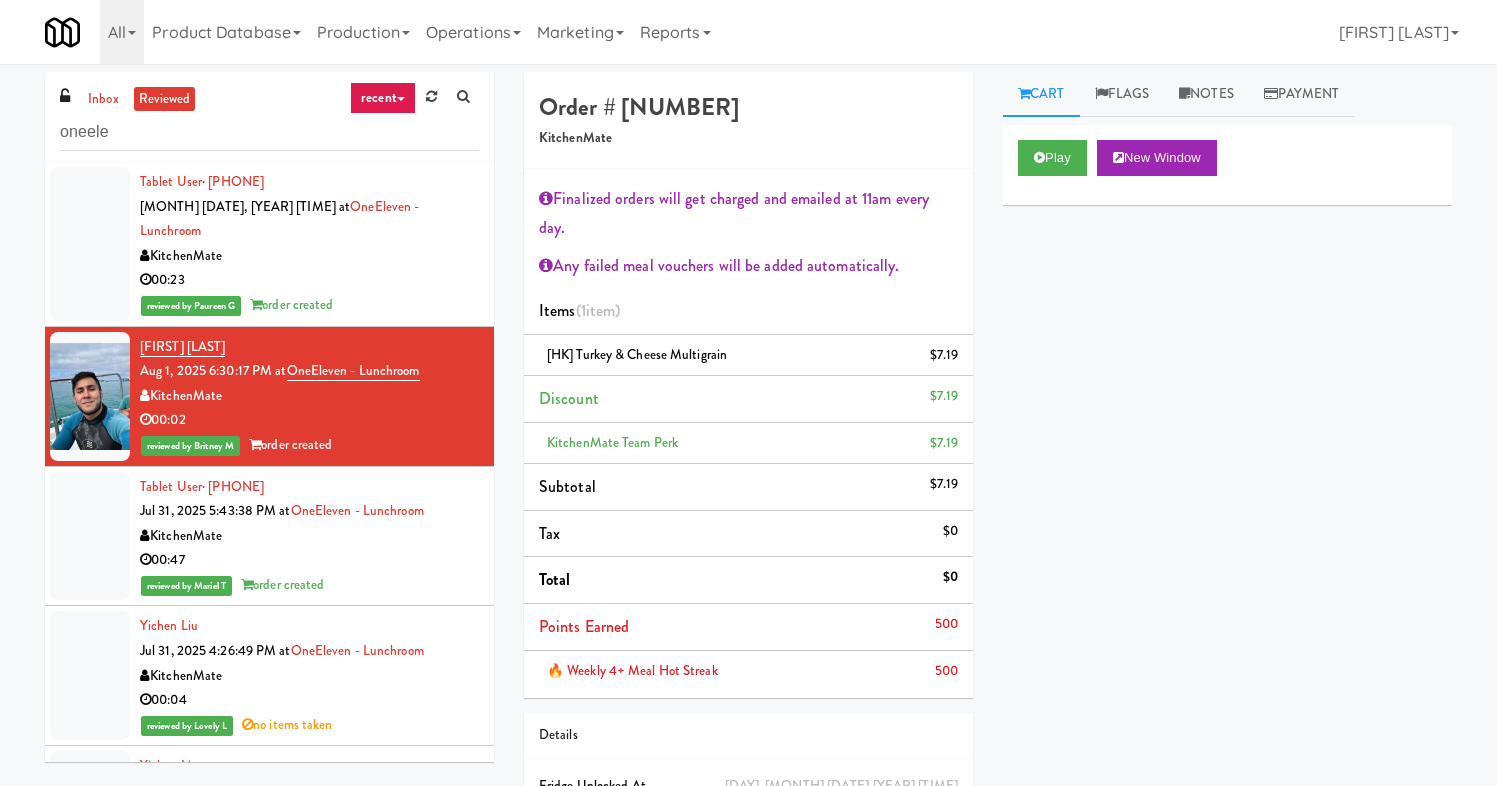 click on "KitchenMate" at bounding box center [309, 536] 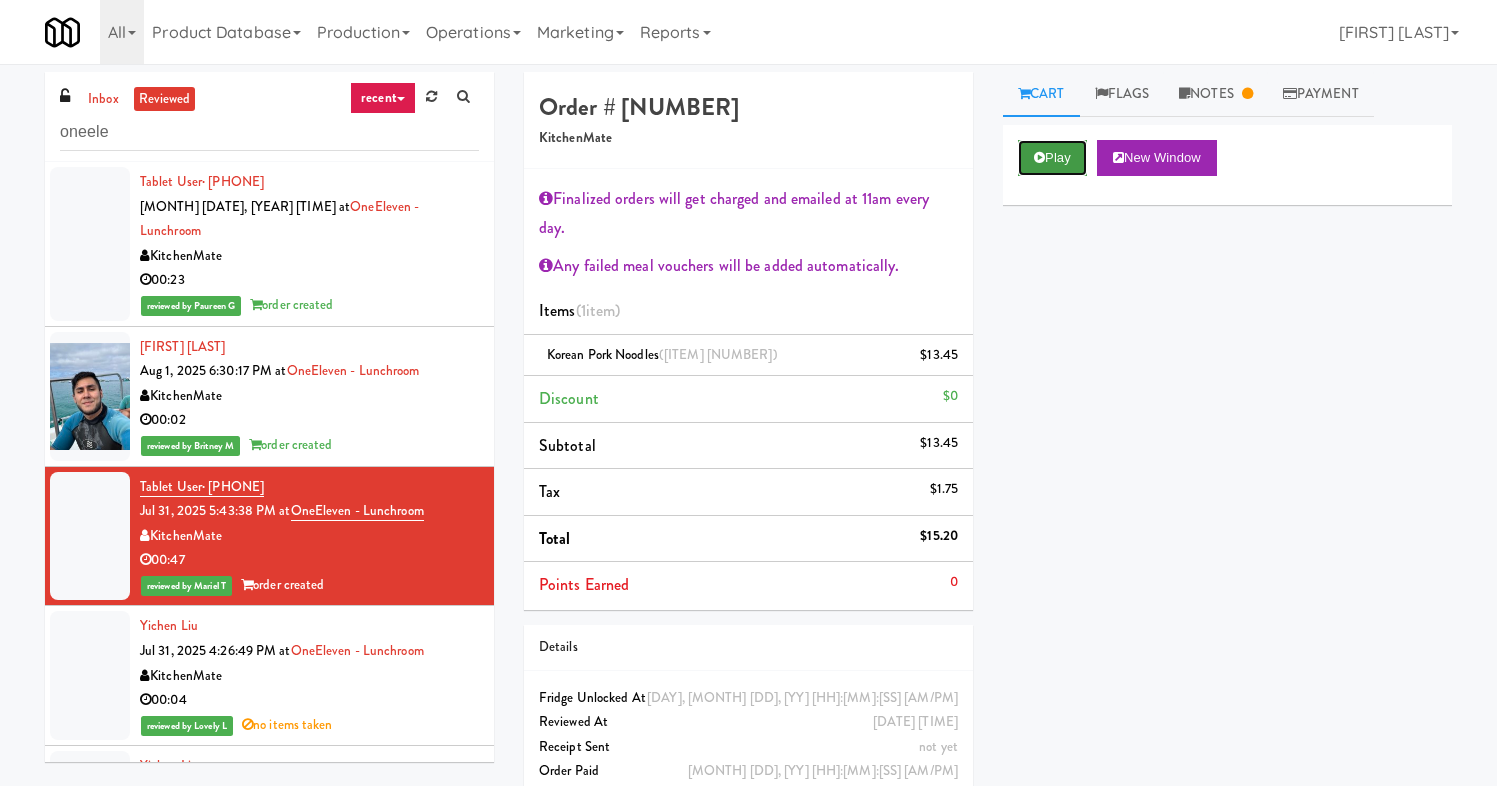 click on "Play" at bounding box center (1052, 158) 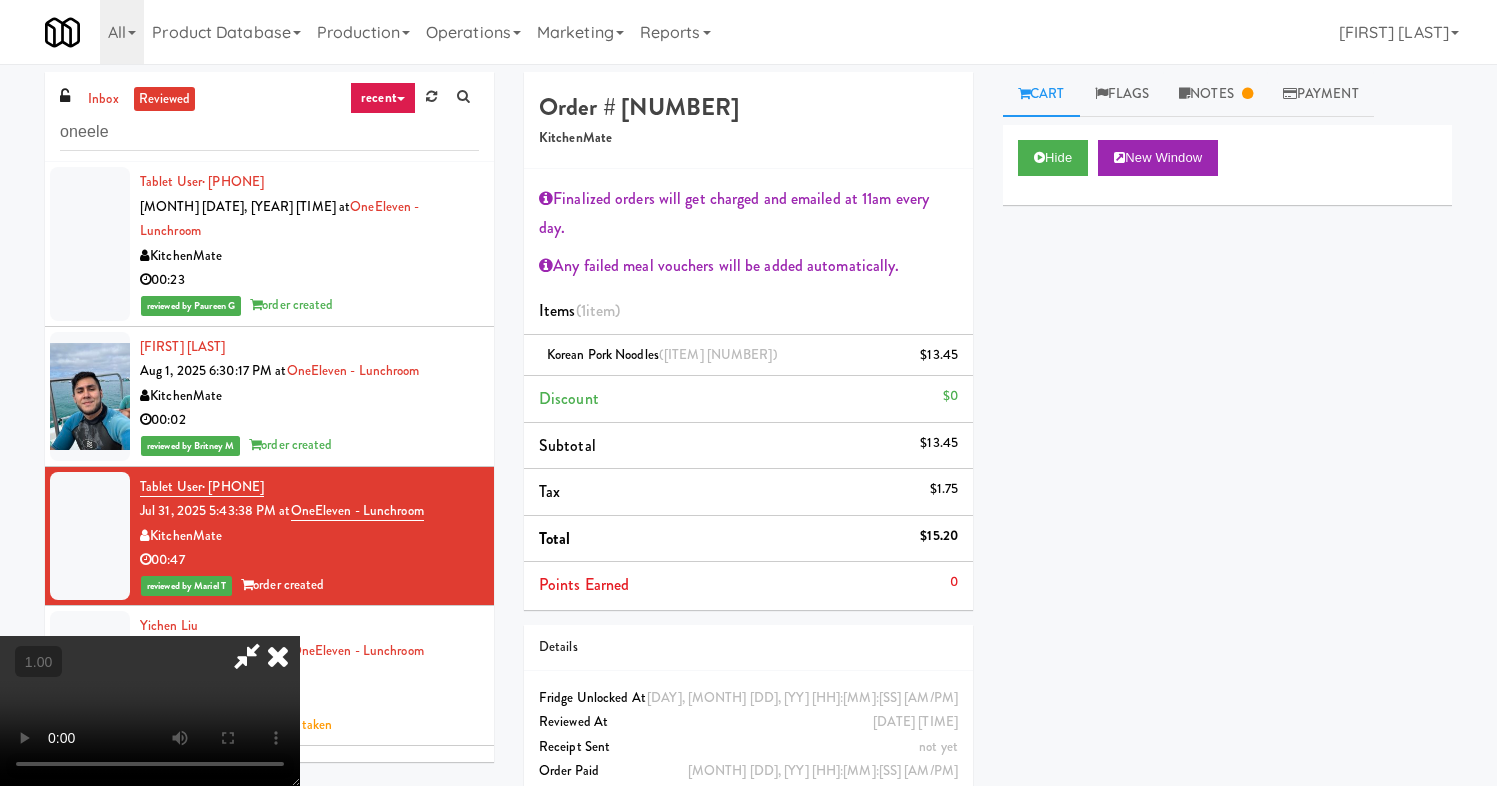 click at bounding box center (278, 656) 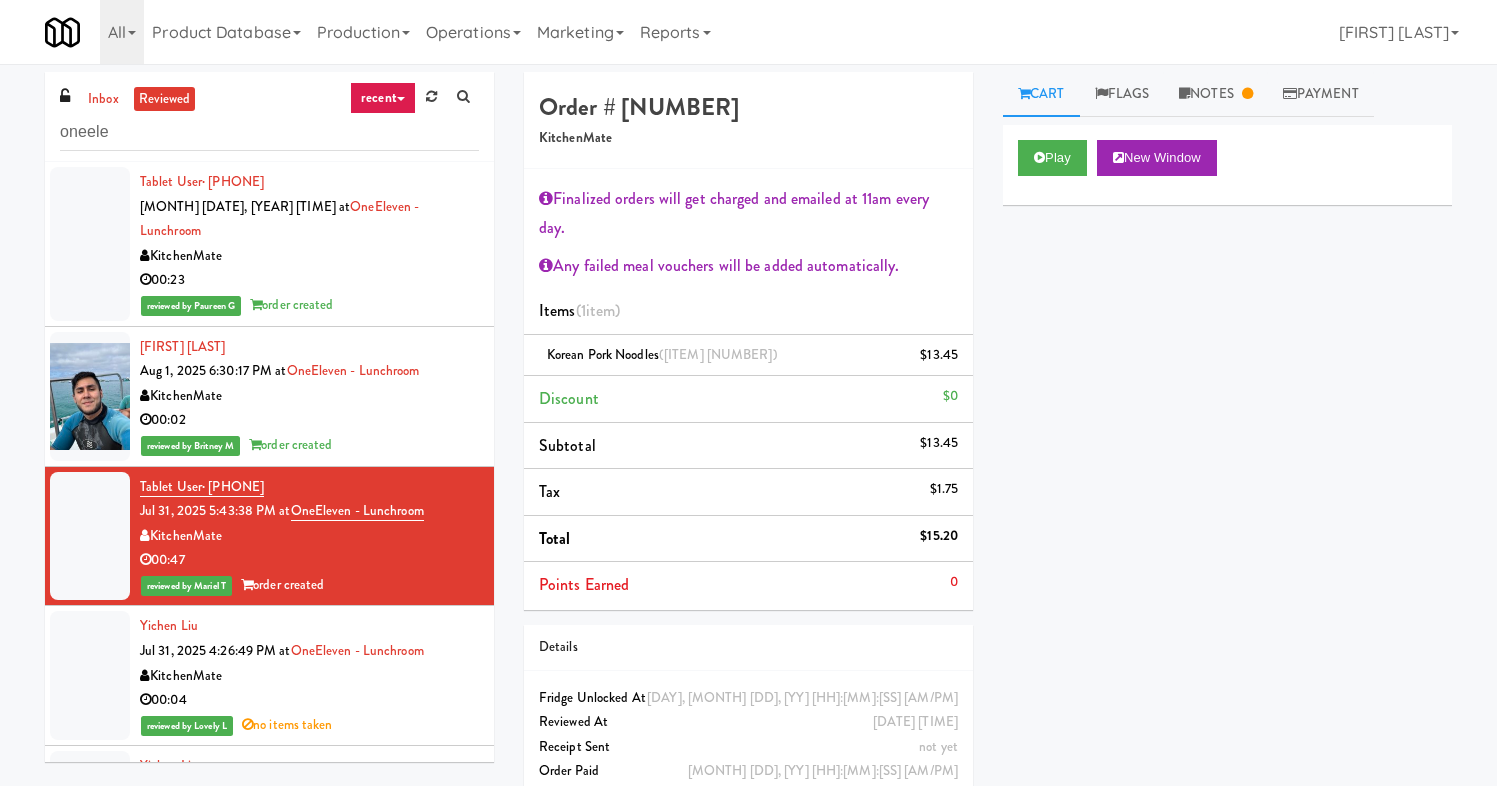 click on "KitchenMate" at bounding box center [309, 256] 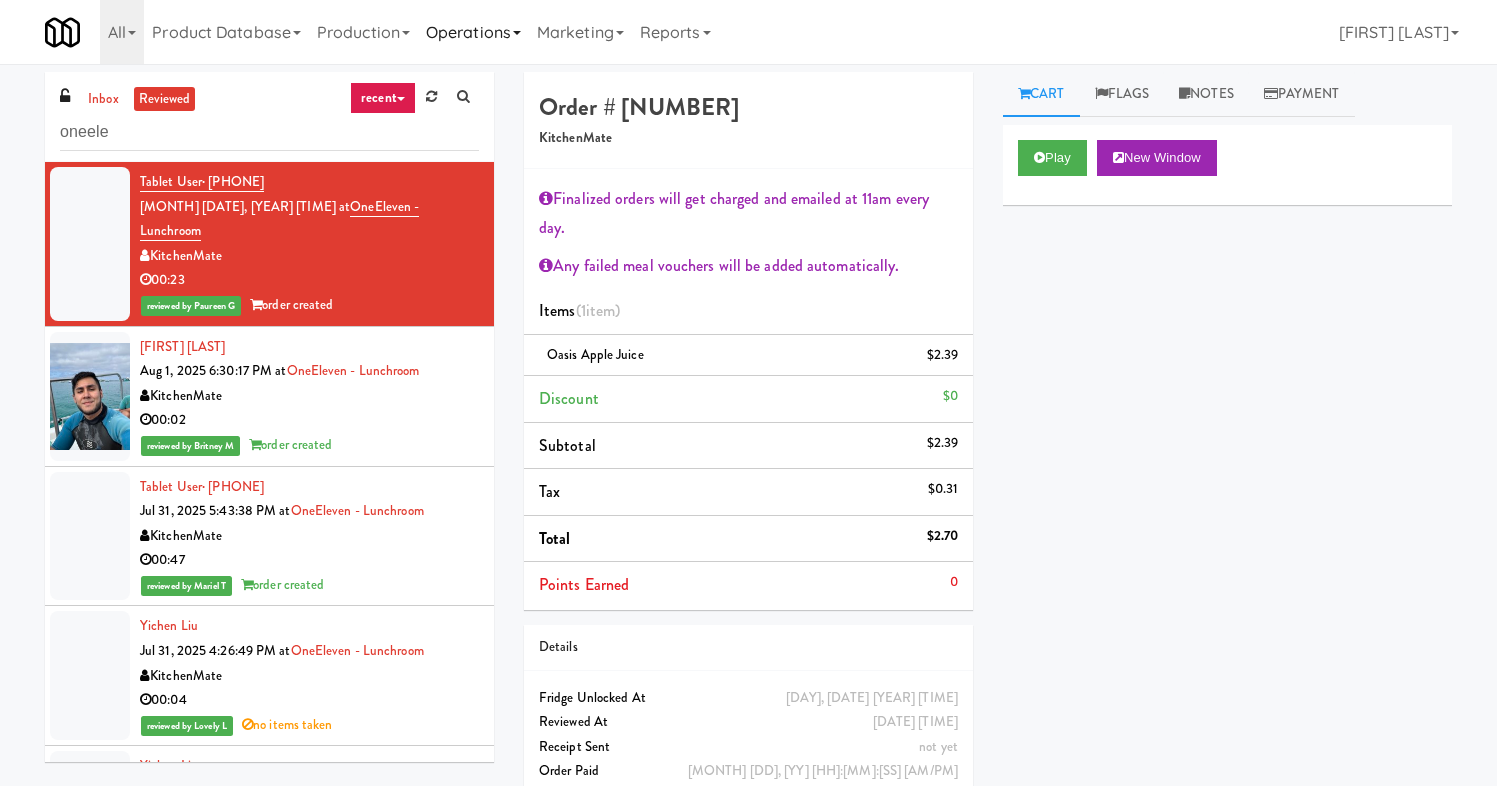 click on "Operations" at bounding box center (473, 32) 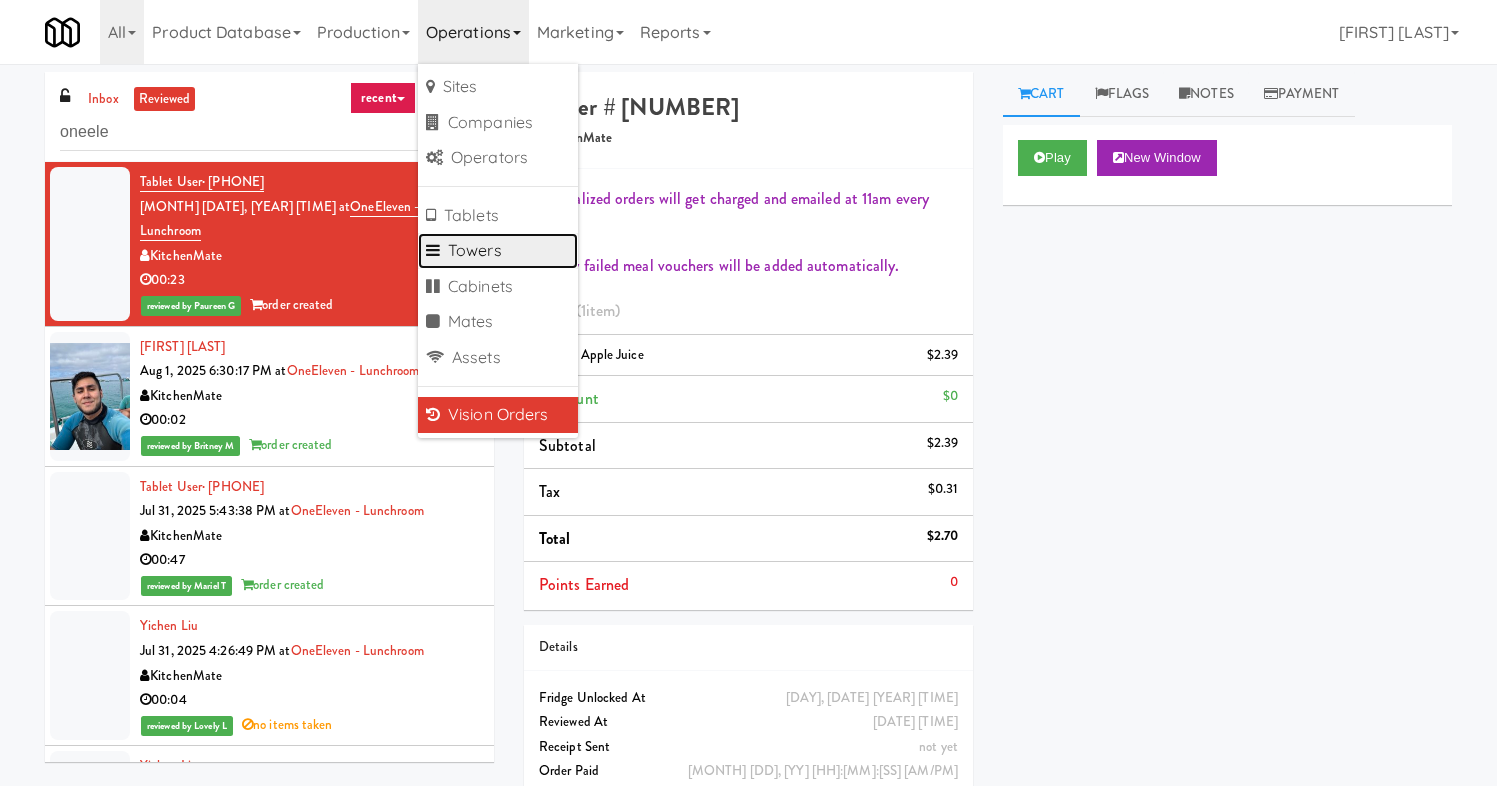 click on "Towers" at bounding box center (498, 251) 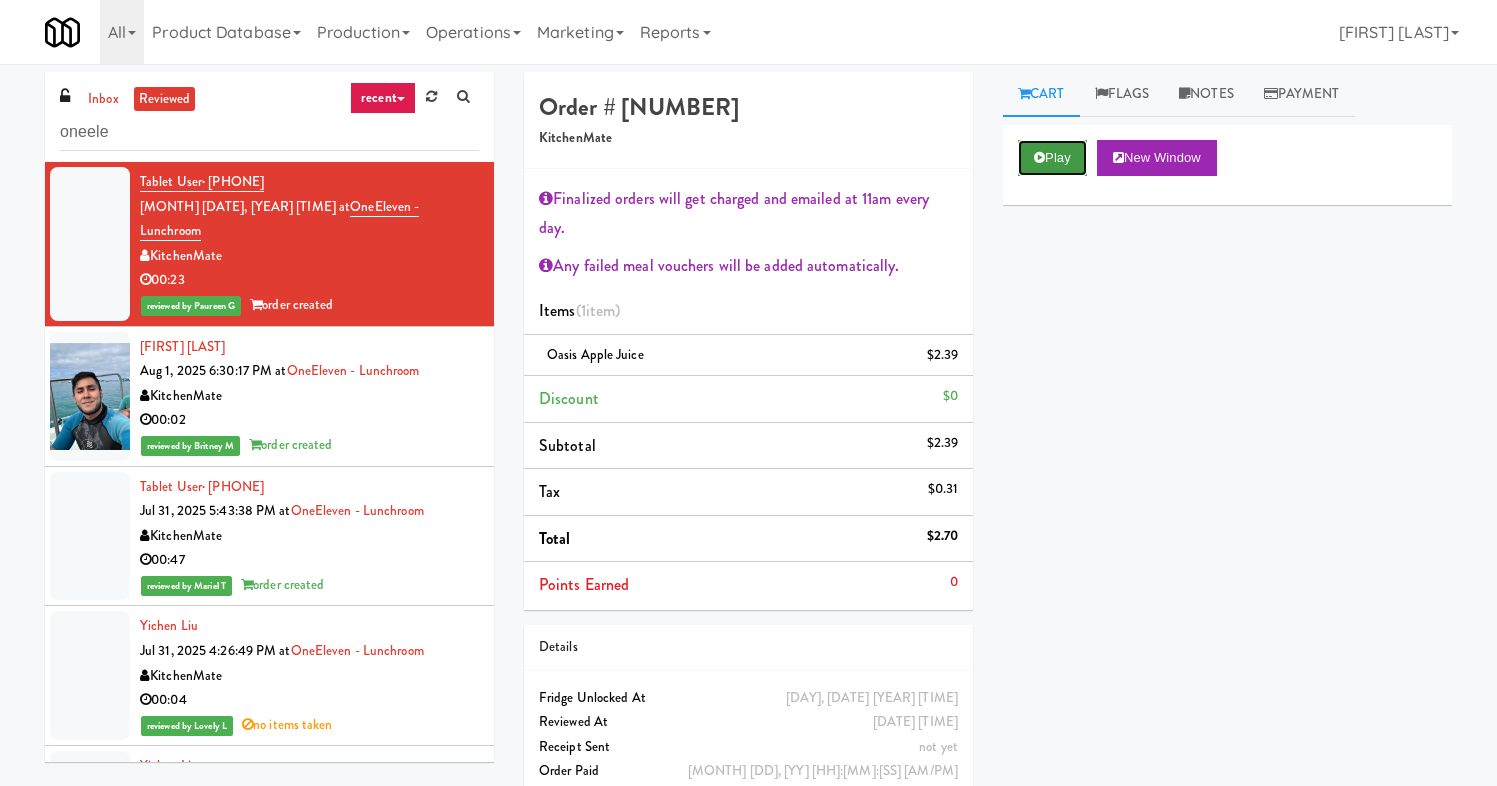click on "Play" at bounding box center [1052, 158] 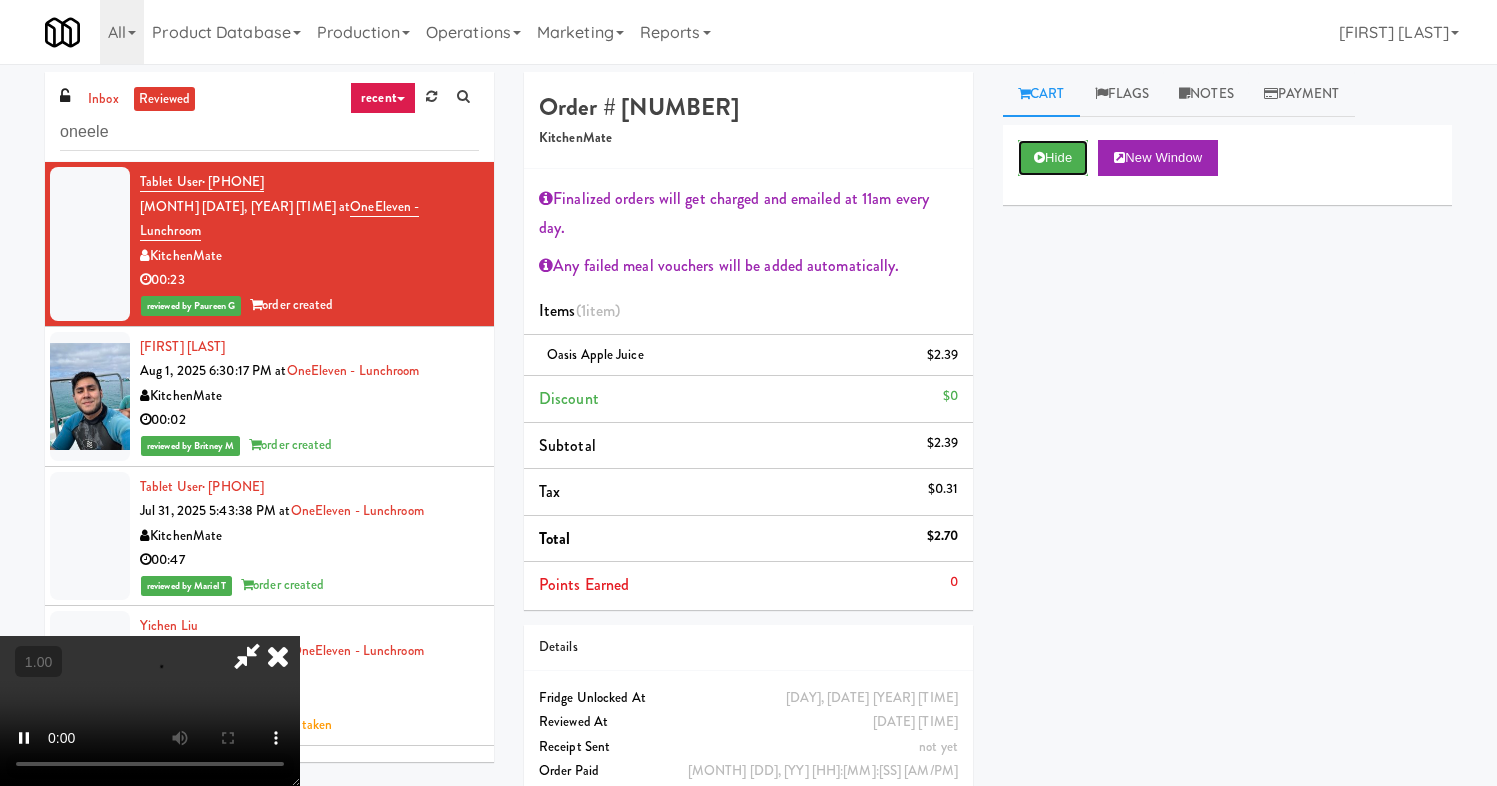 scroll, scrollTop: 0, scrollLeft: 0, axis: both 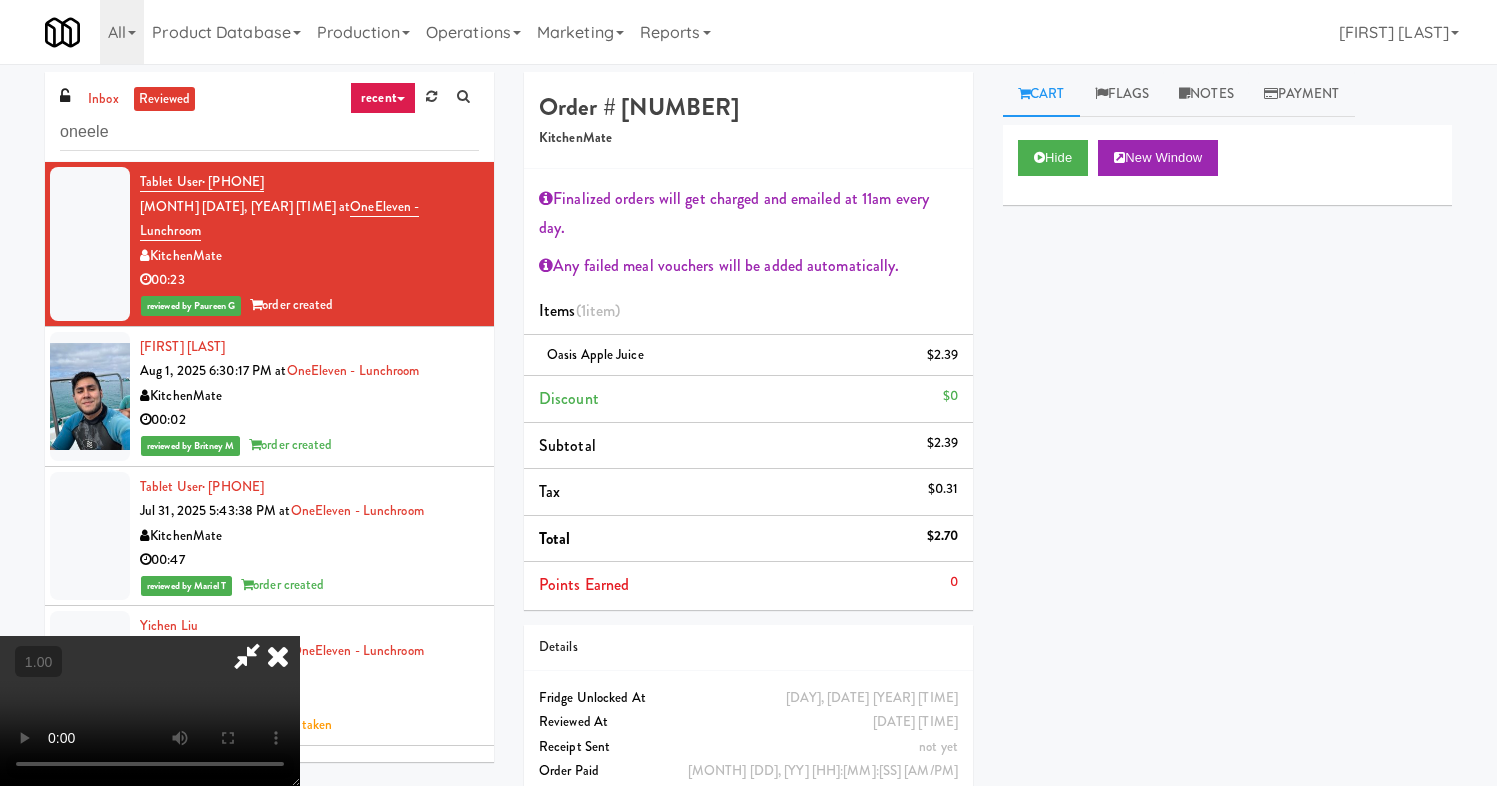 click at bounding box center [278, 656] 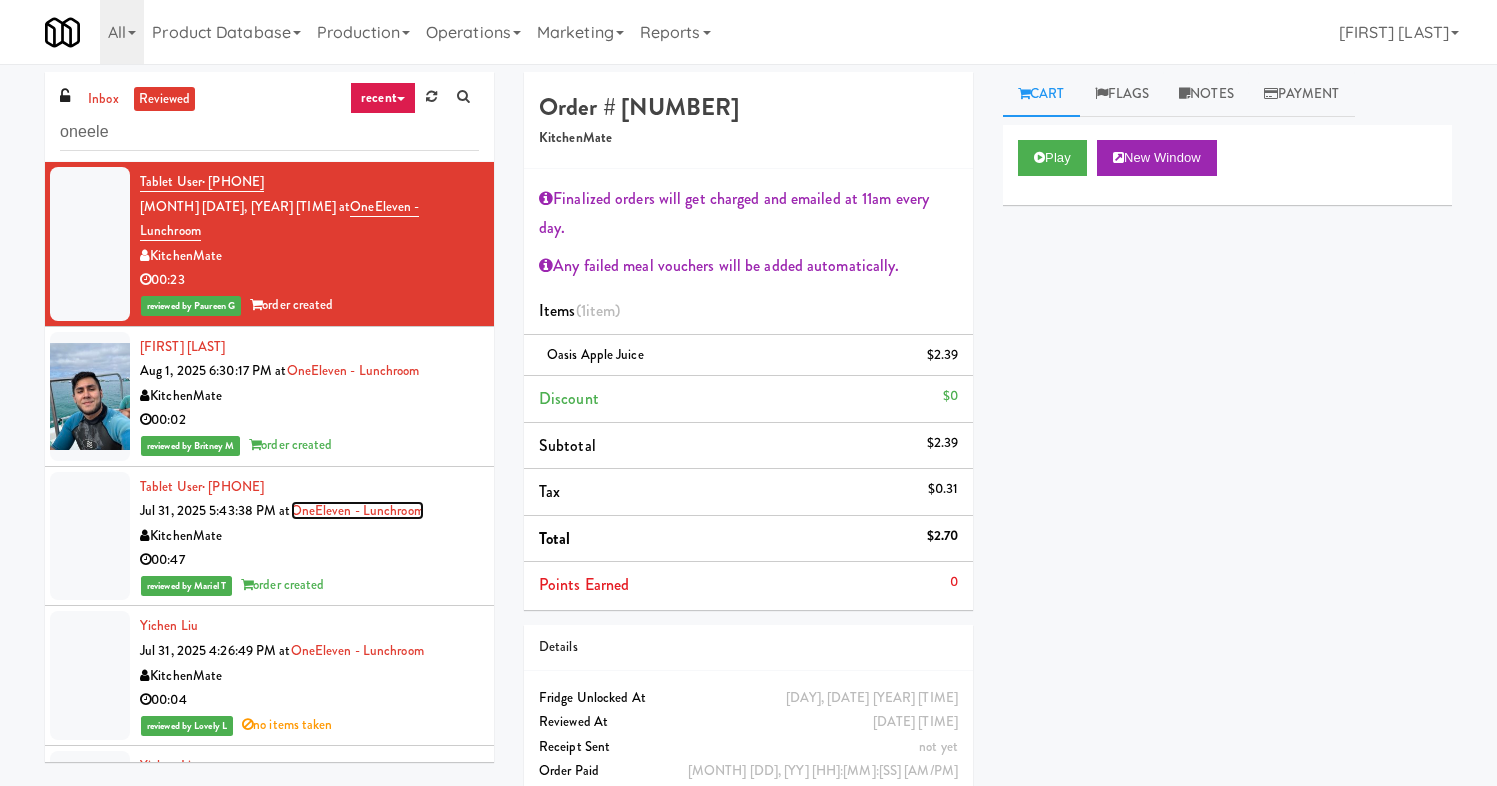 click on "OneEleven - Lunchroom" at bounding box center (357, 510) 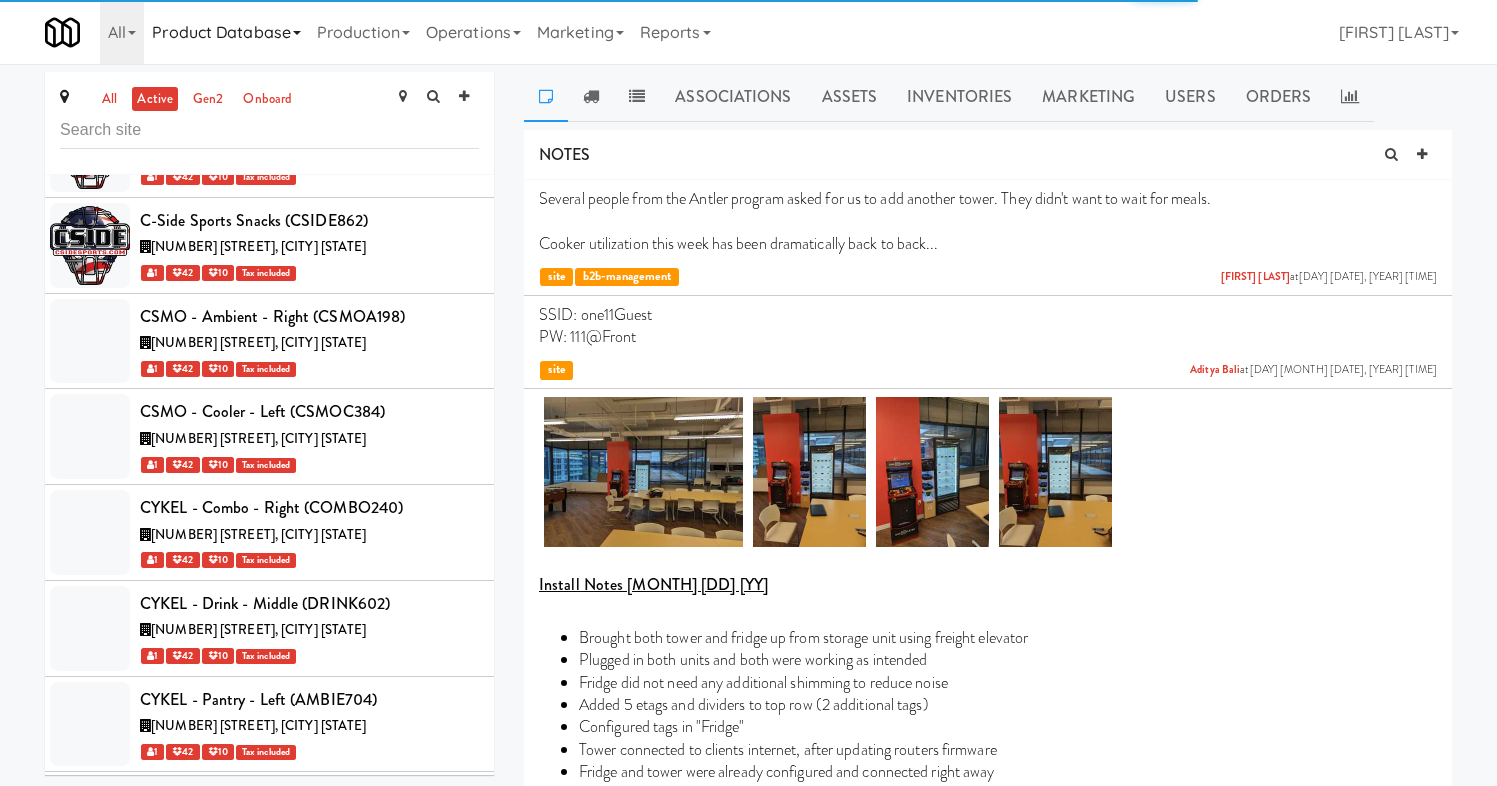 scroll, scrollTop: 50857, scrollLeft: 0, axis: vertical 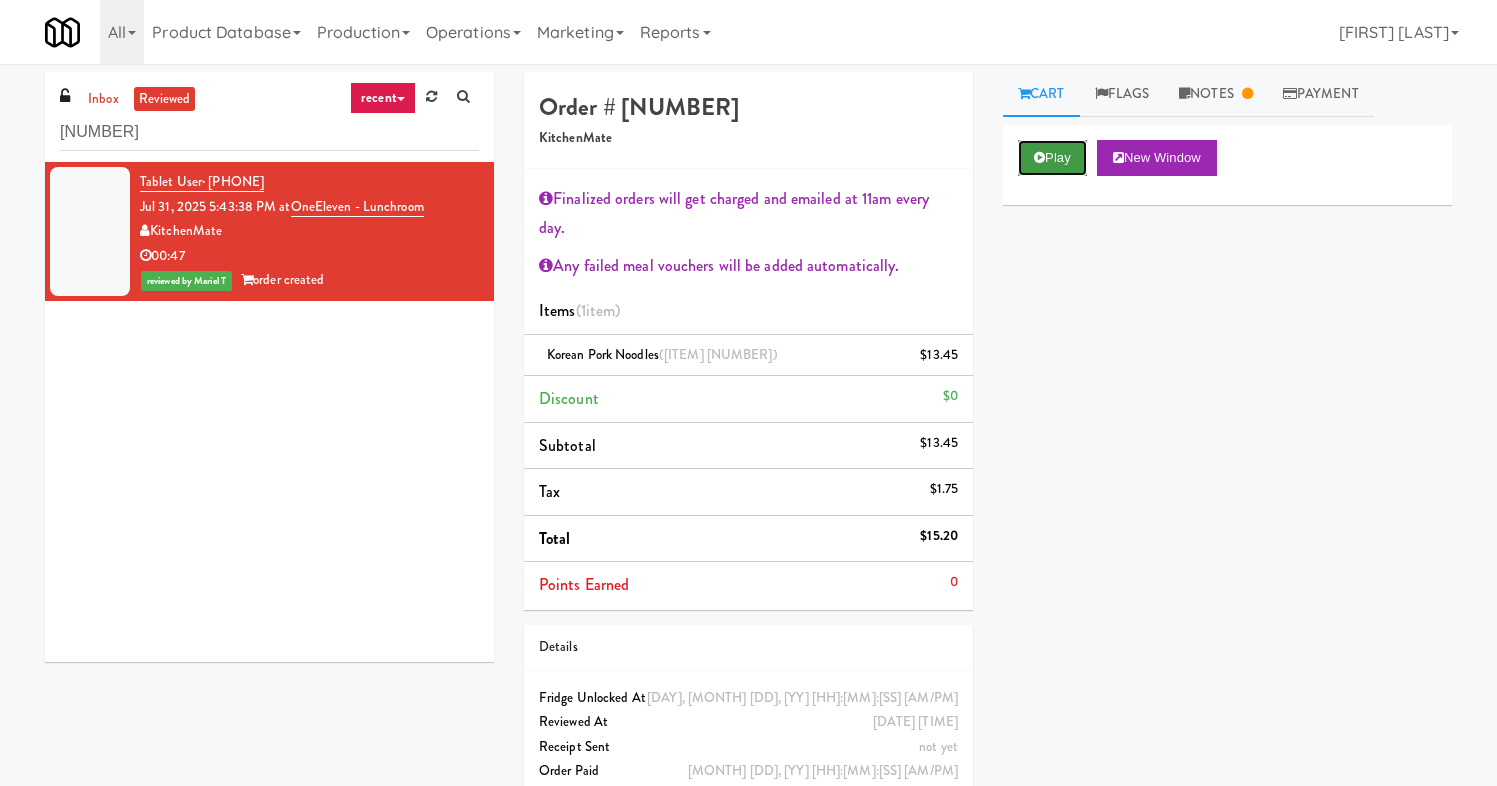 click on "Play" at bounding box center [1052, 158] 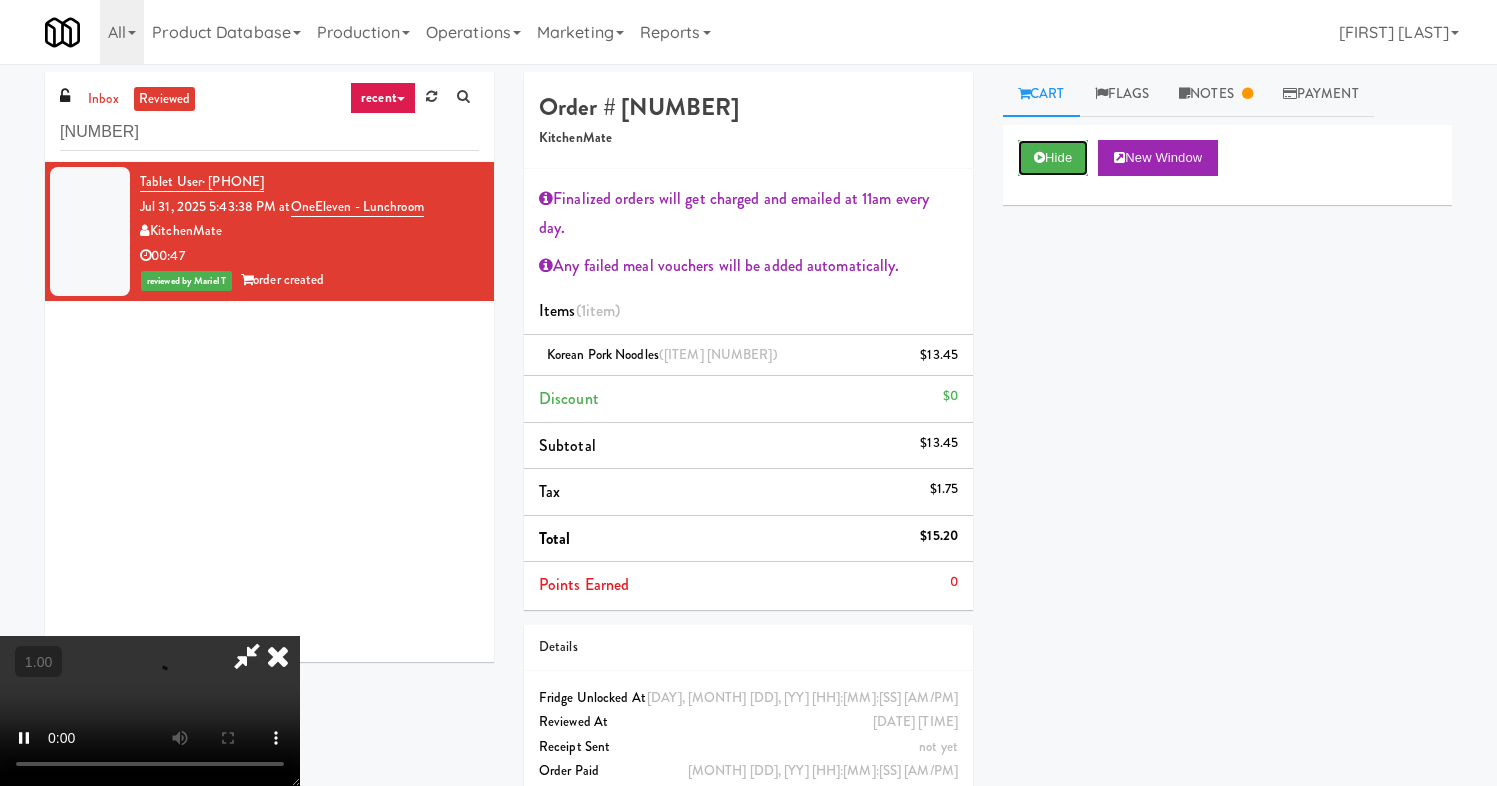 scroll, scrollTop: 271, scrollLeft: 0, axis: vertical 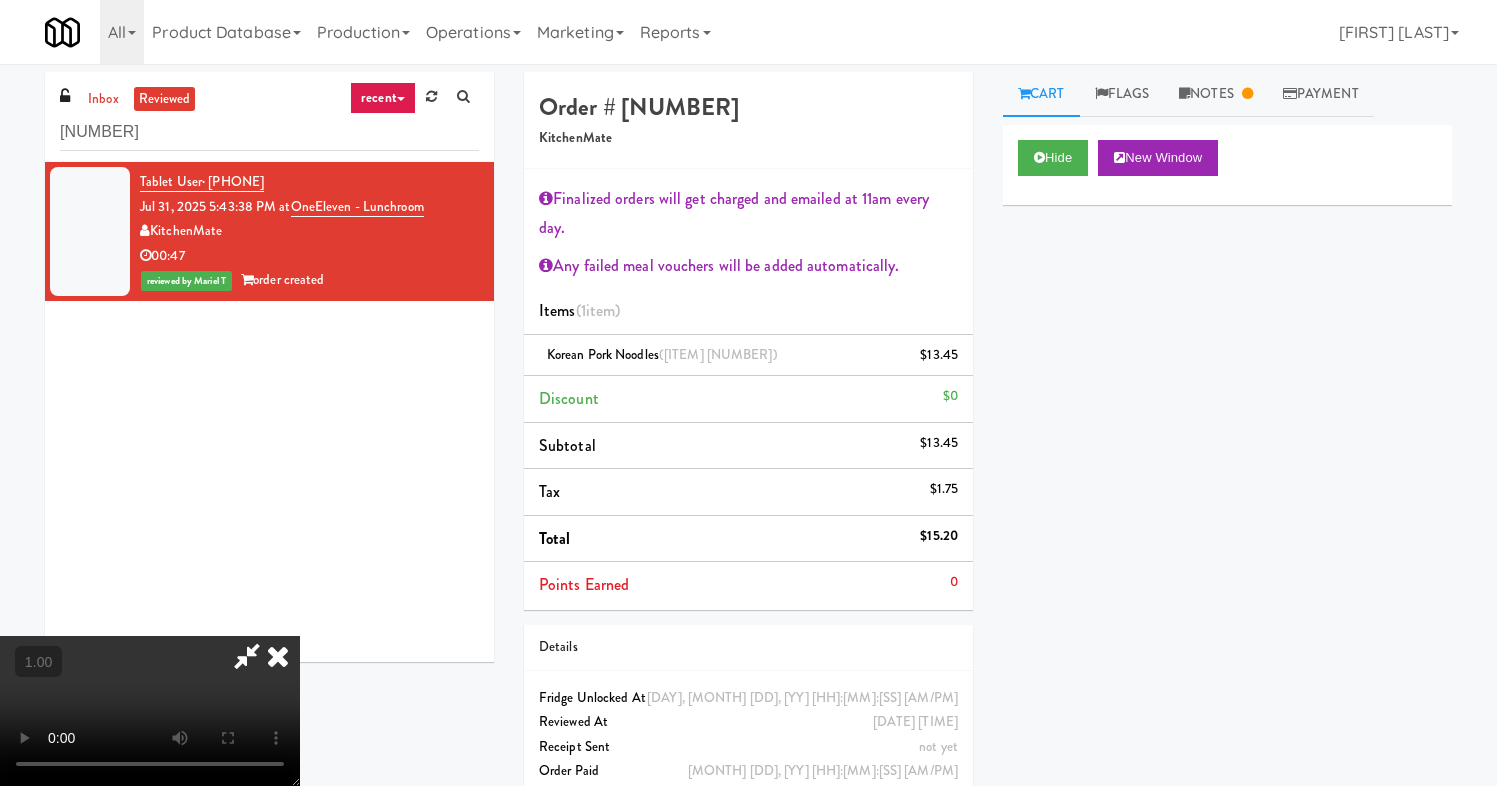 type 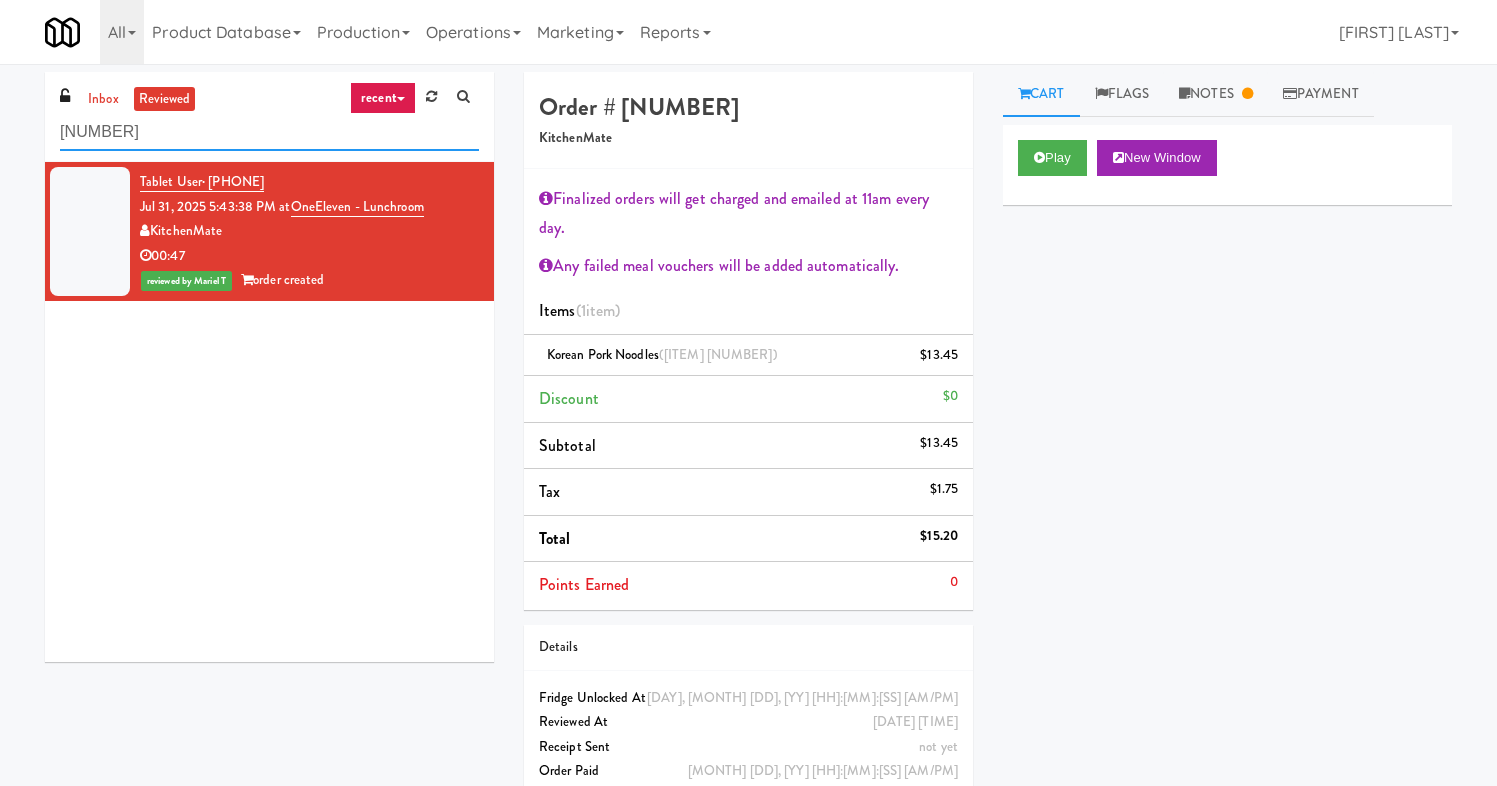 drag, startPoint x: 268, startPoint y: 127, endPoint x: -28, endPoint y: 121, distance: 296.0608 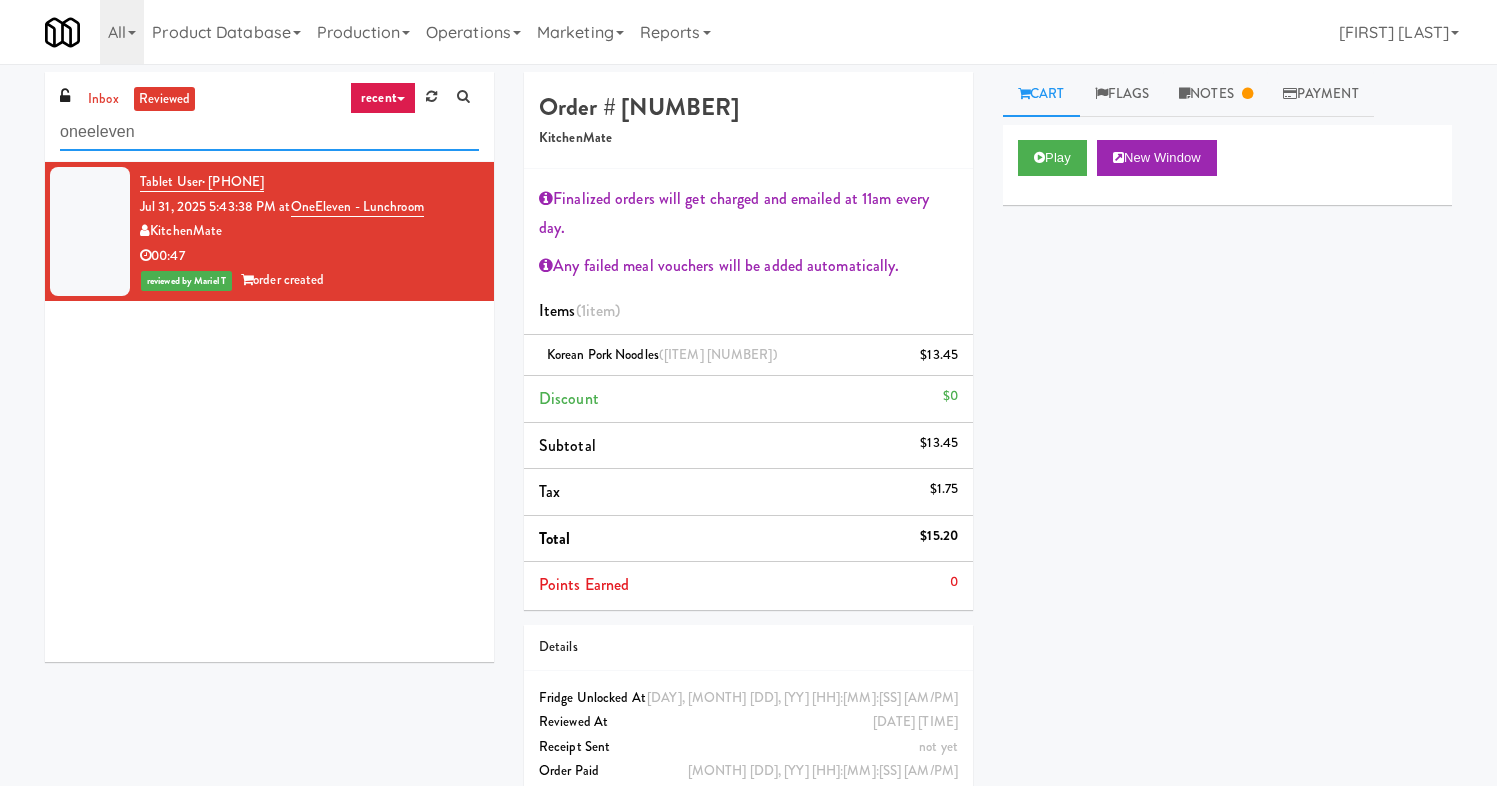 type on "oneeleven" 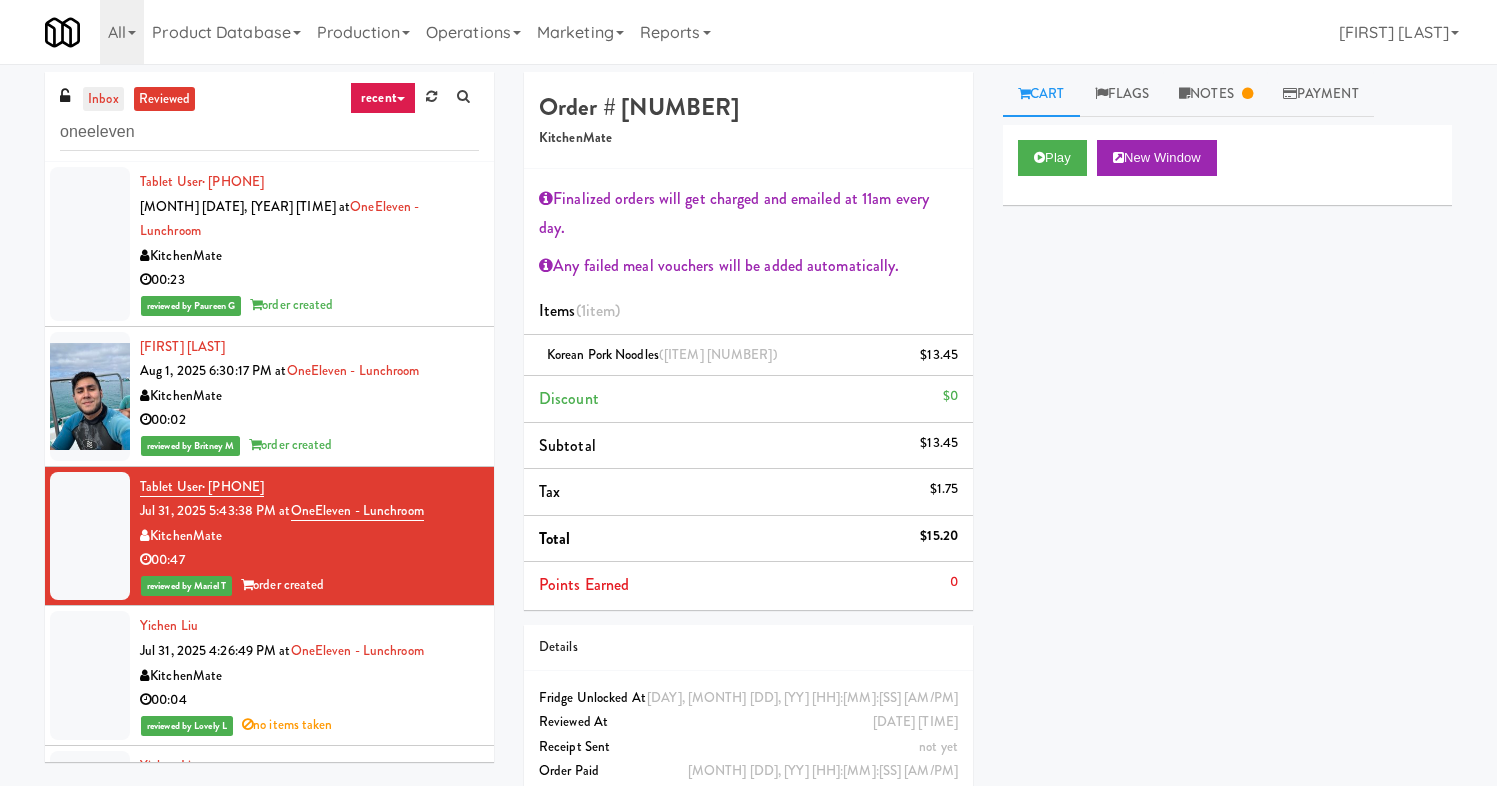 click on "inbox" at bounding box center [103, 99] 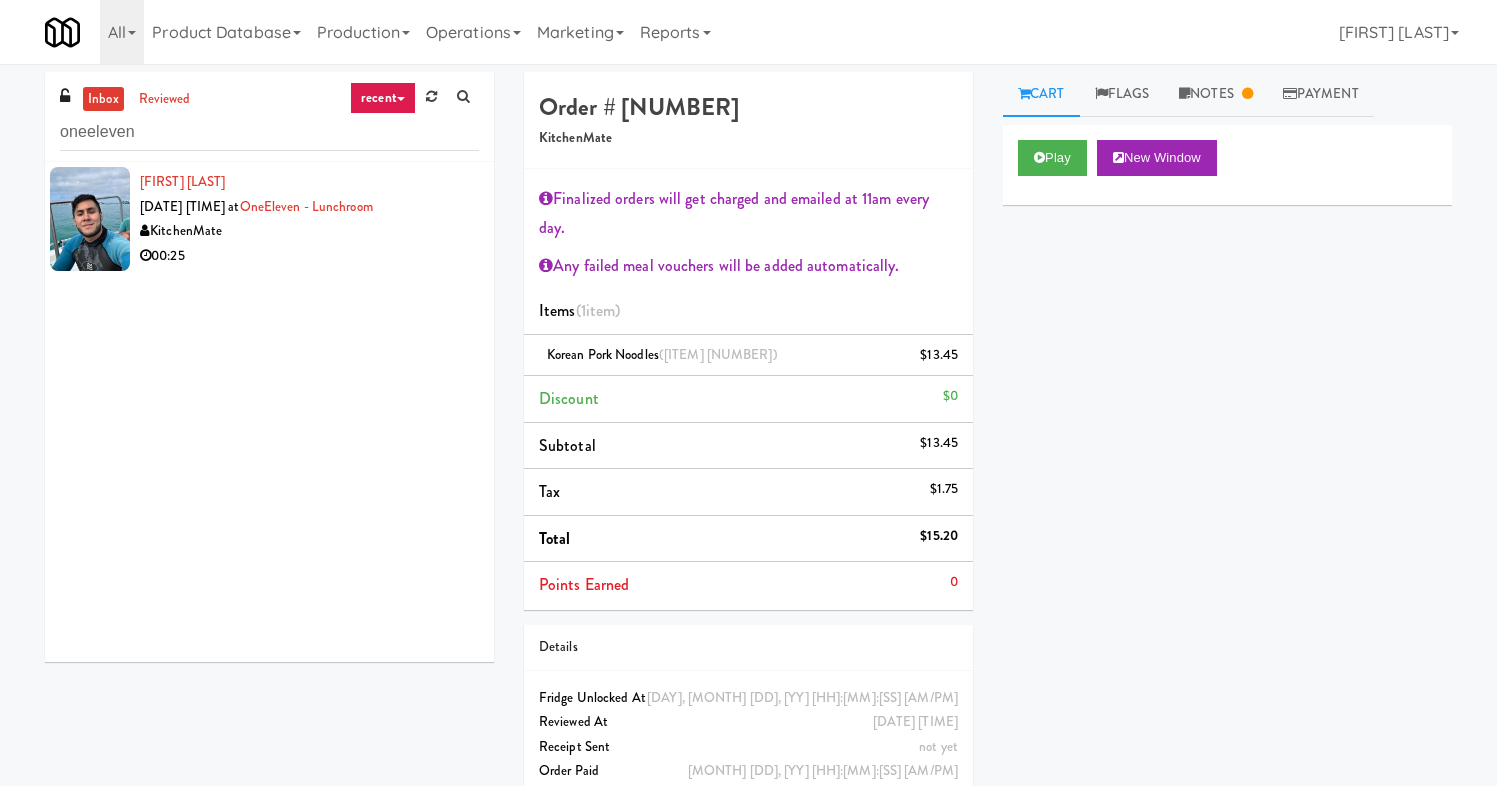 click on "KitchenMate" at bounding box center (309, 231) 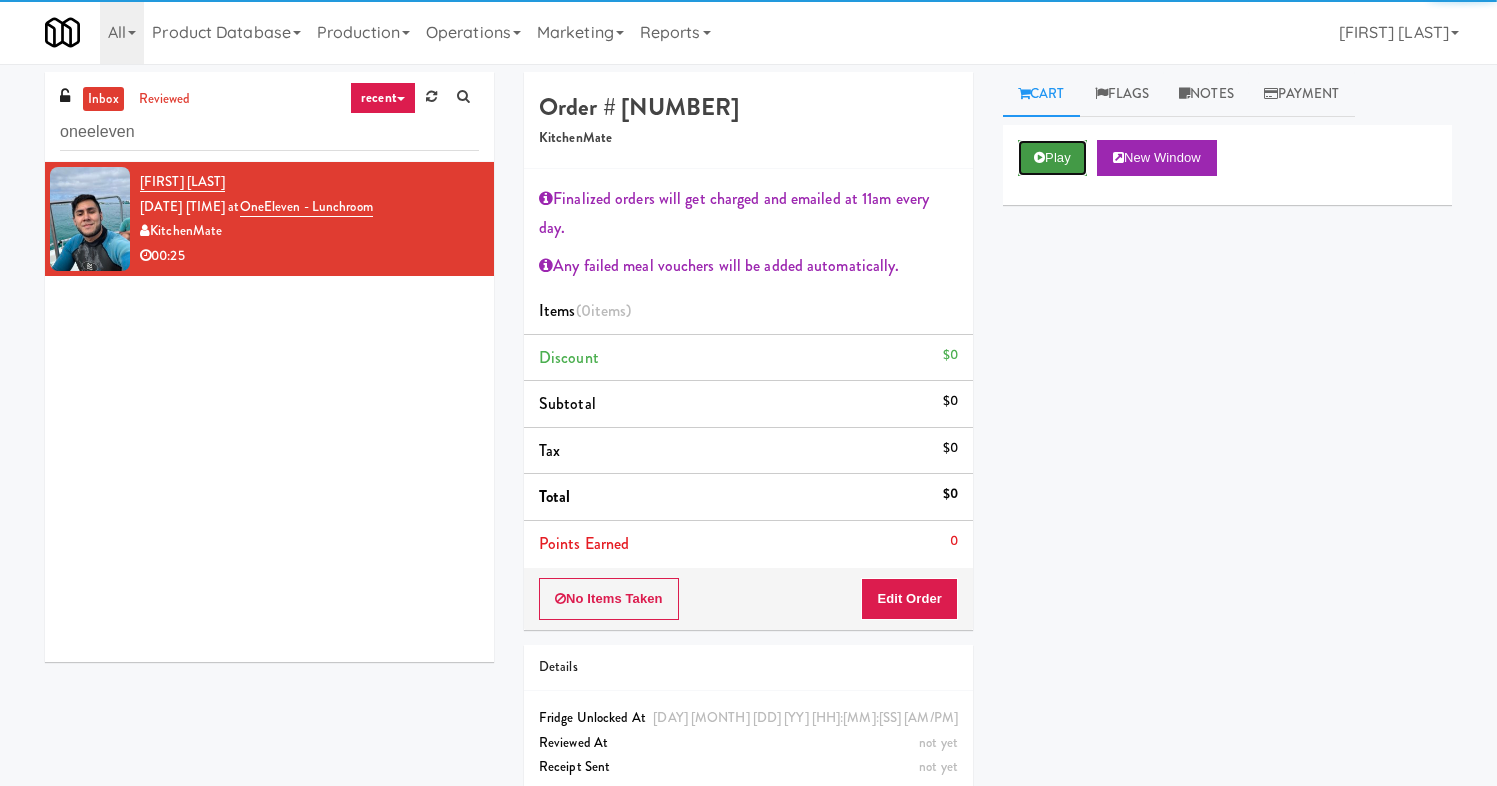 click on "Play" at bounding box center [1052, 158] 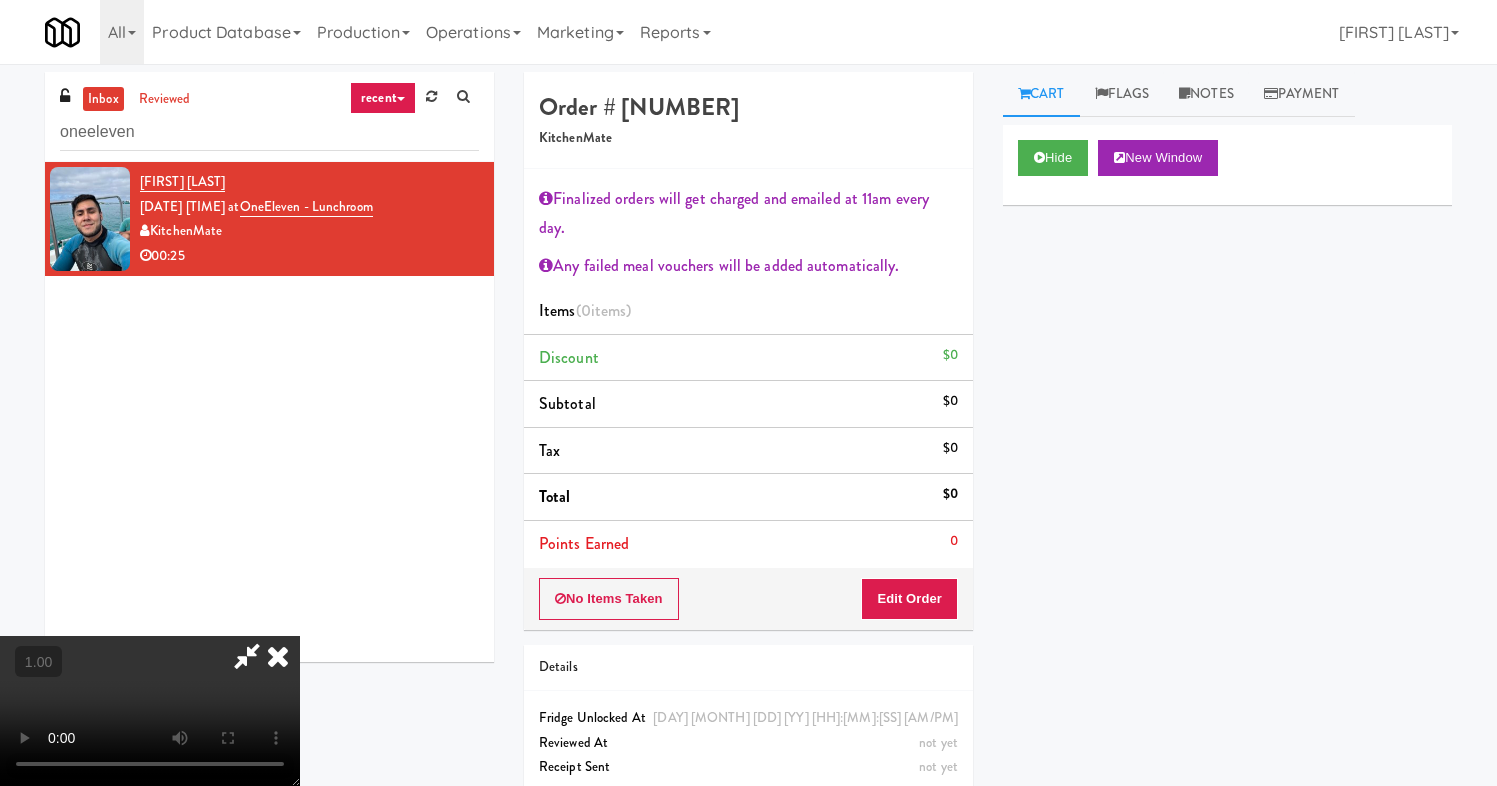 click at bounding box center (278, 656) 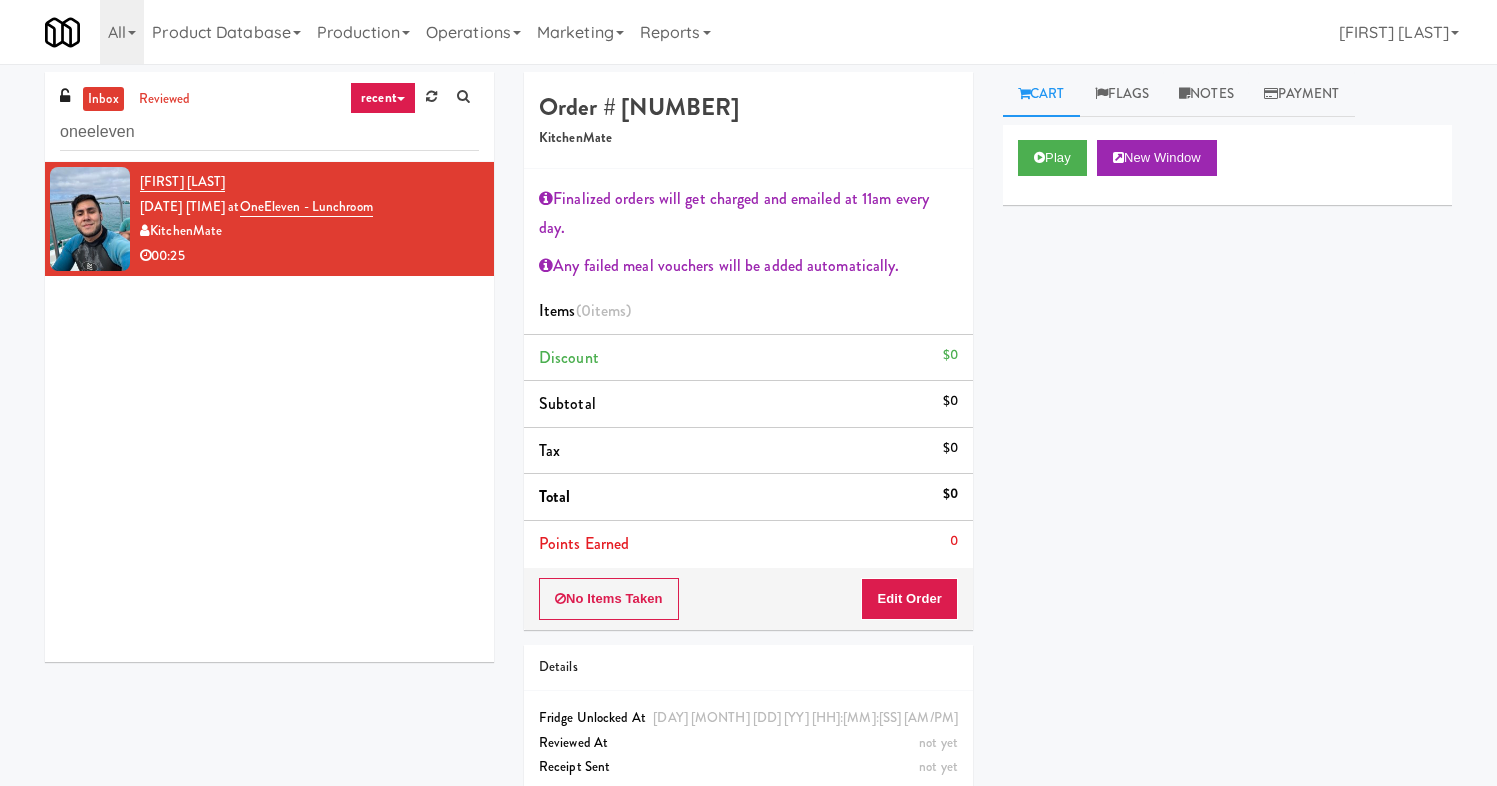 click on "[FIRST] [LAST] [DATE] [TIME] at OneEleven - Lunchroom KitchenMate 00:25" at bounding box center [269, 412] 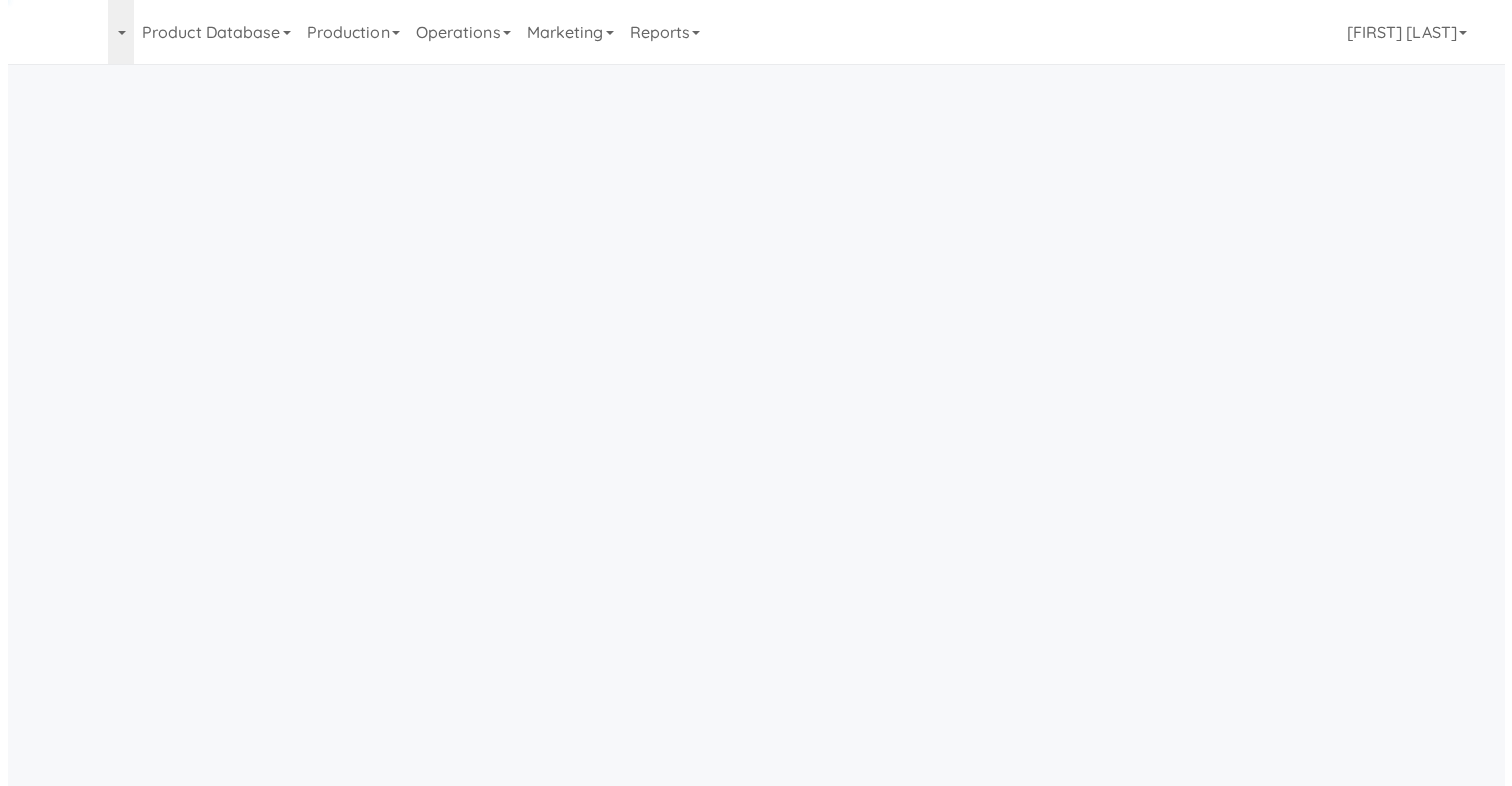 scroll, scrollTop: 0, scrollLeft: 0, axis: both 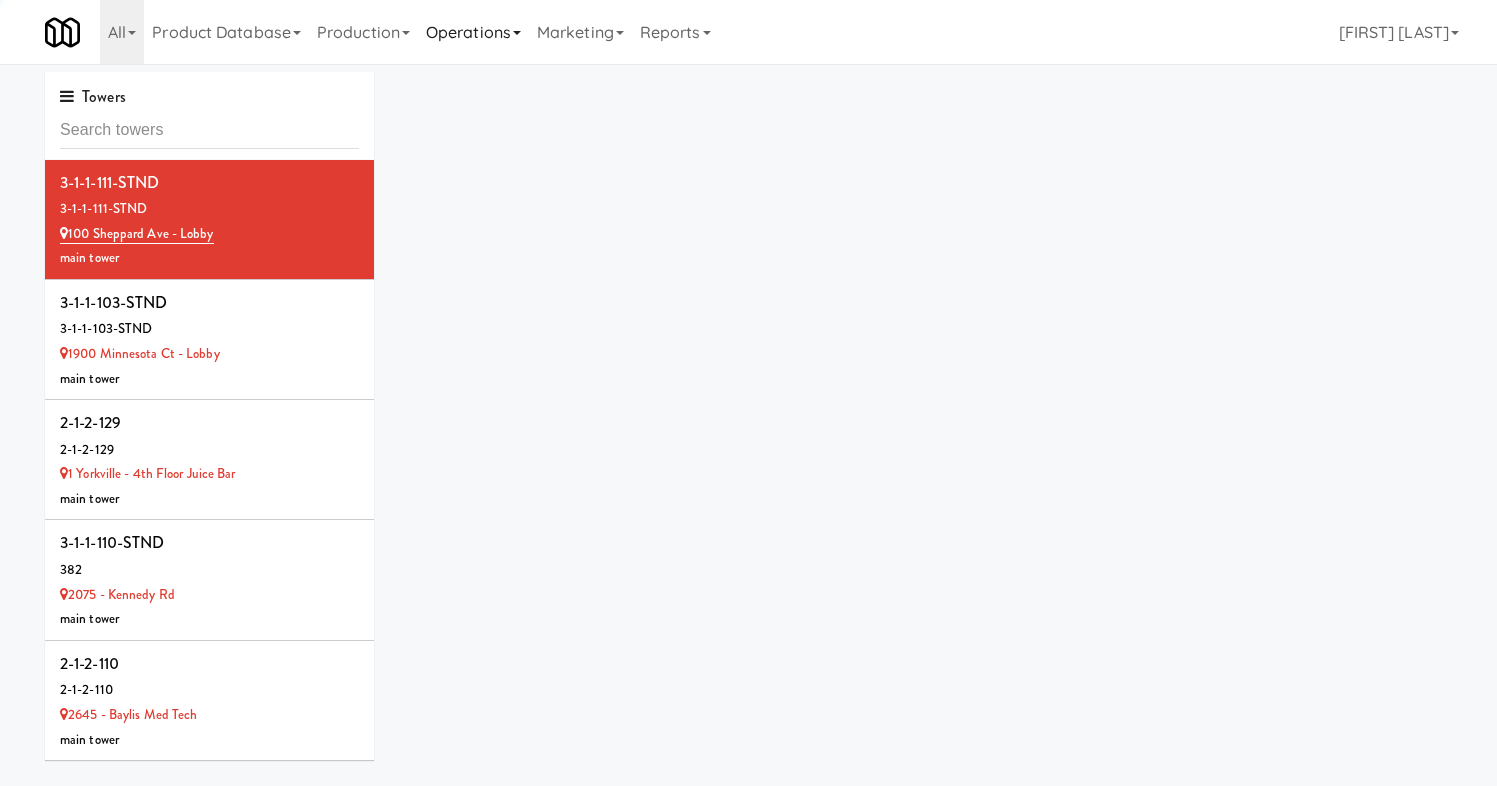 click on "Operations" at bounding box center (473, 32) 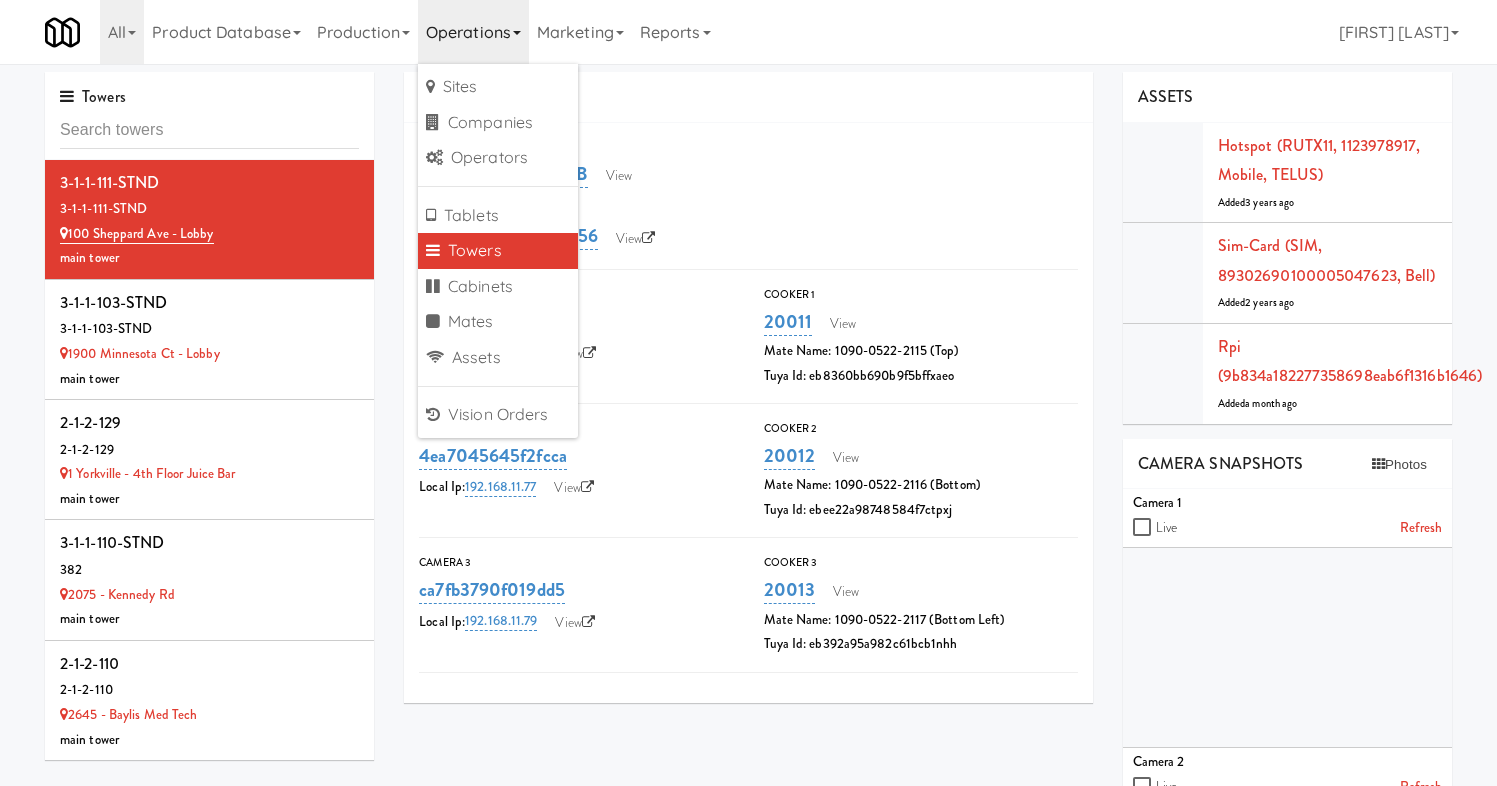 click on "Towers" at bounding box center [209, 116] 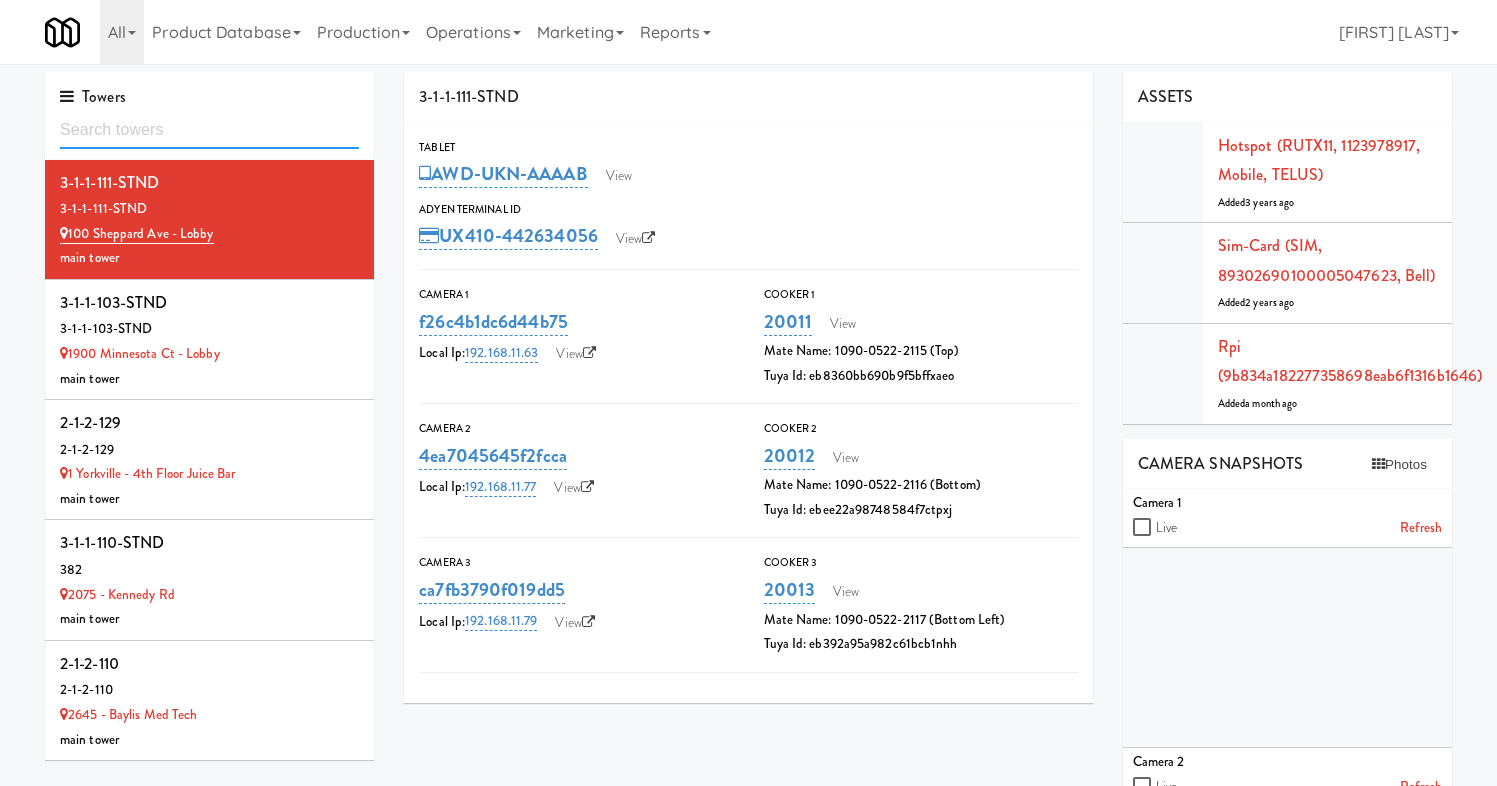 click at bounding box center (209, 130) 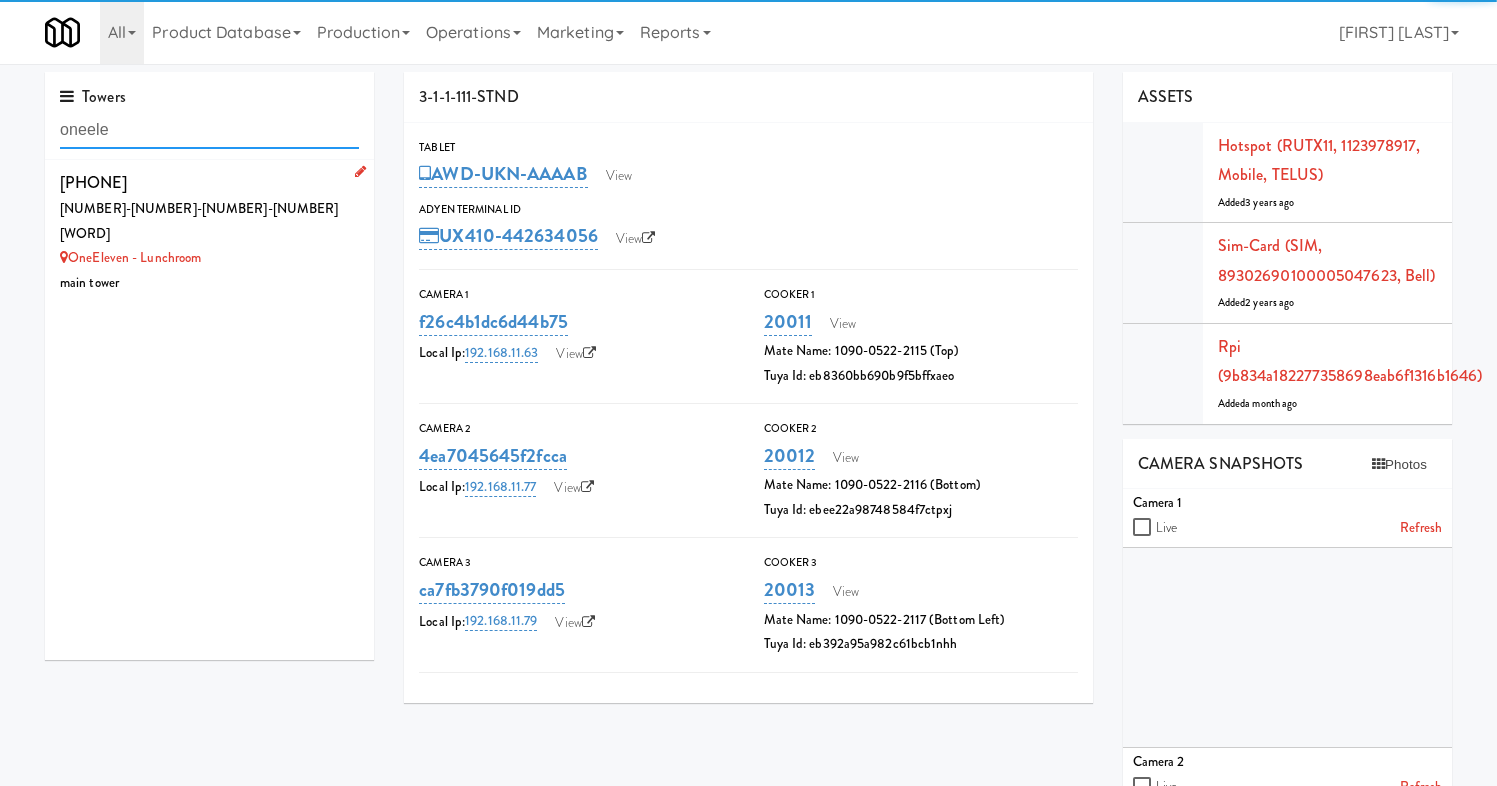 type on "oneele" 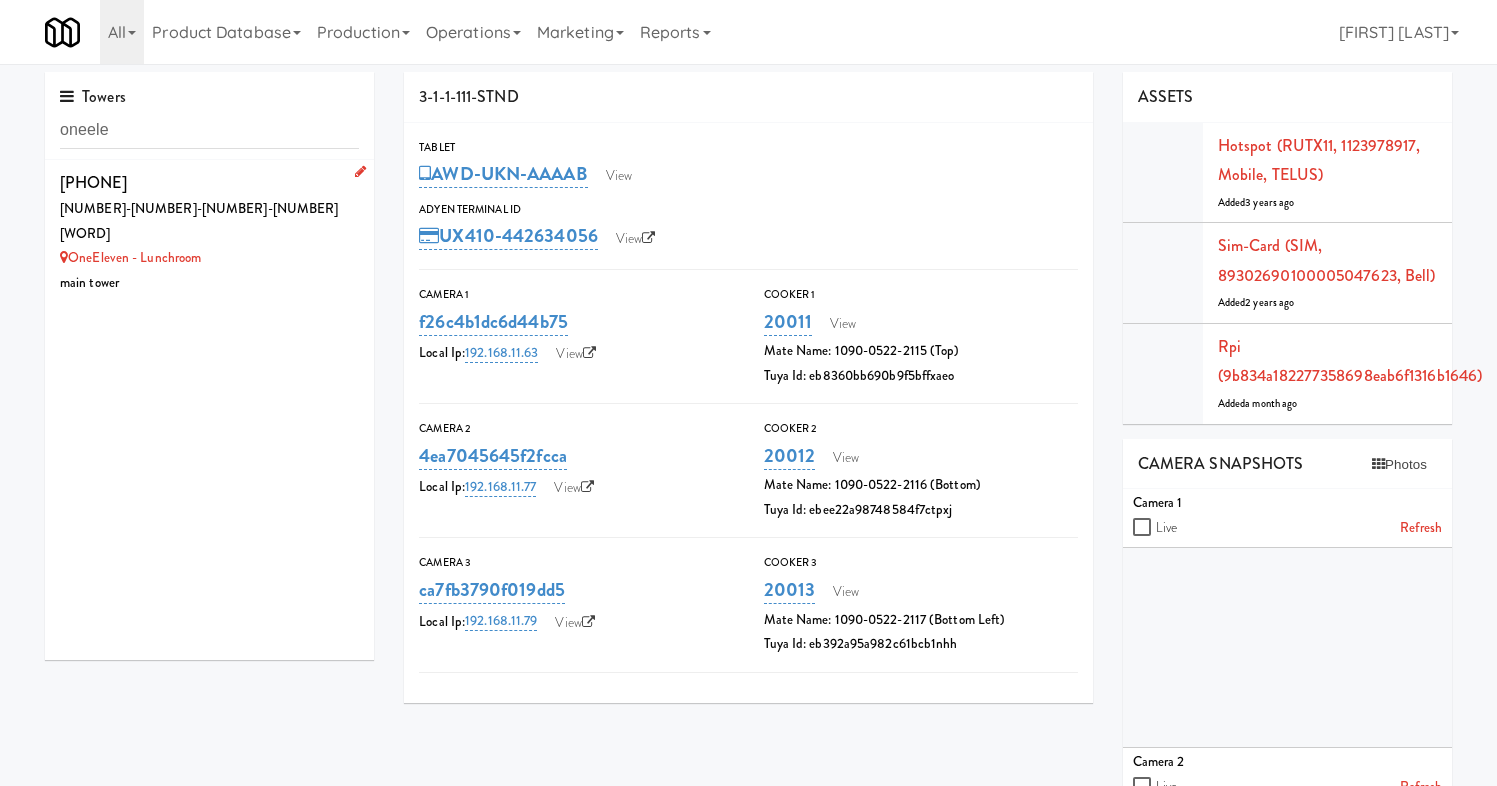 click on "[NUMBER]-[NUMBER]-[NUMBER]-[NUMBER] [WORD]" at bounding box center [209, 221] 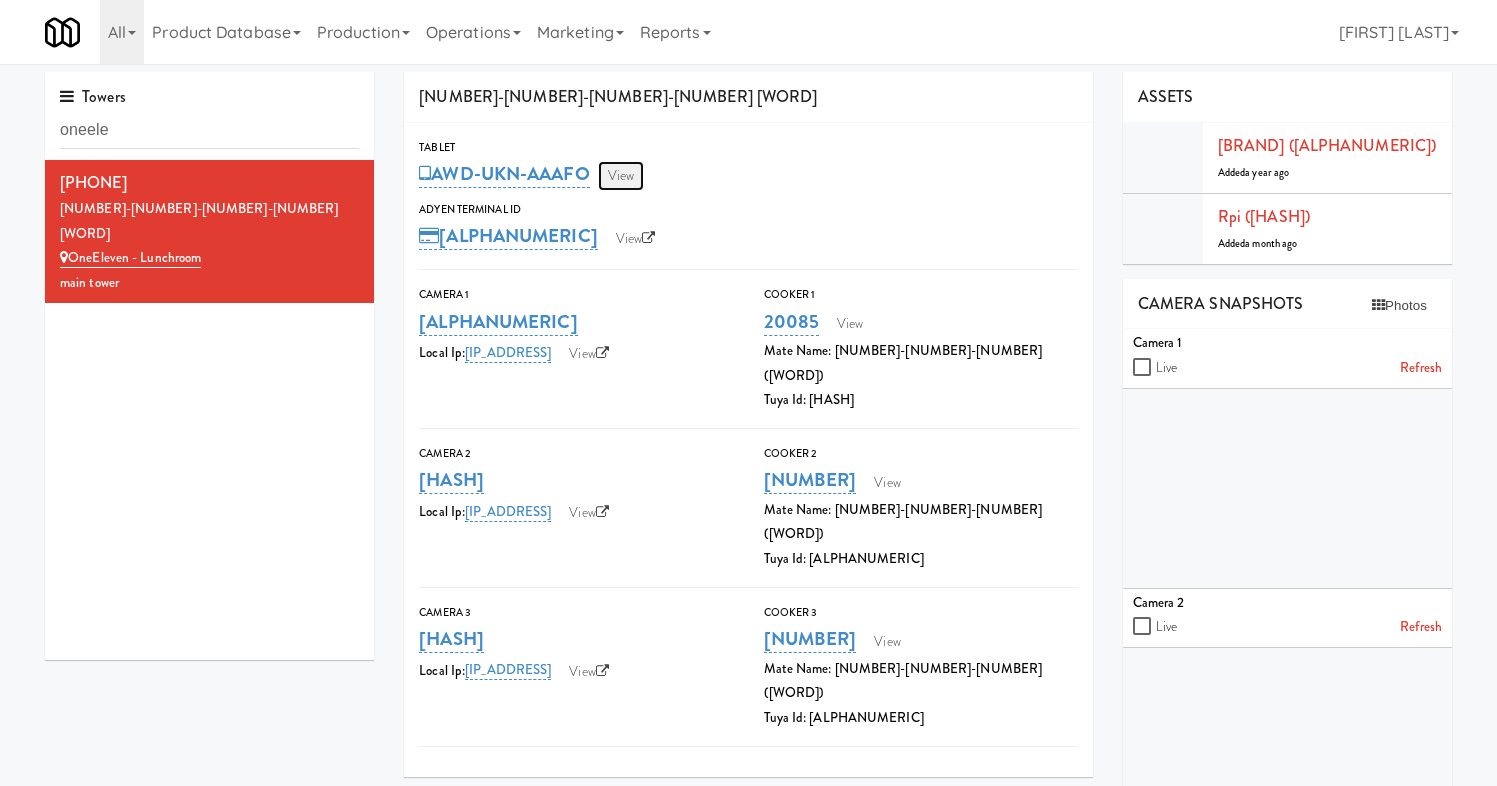 click on "View" at bounding box center (621, 176) 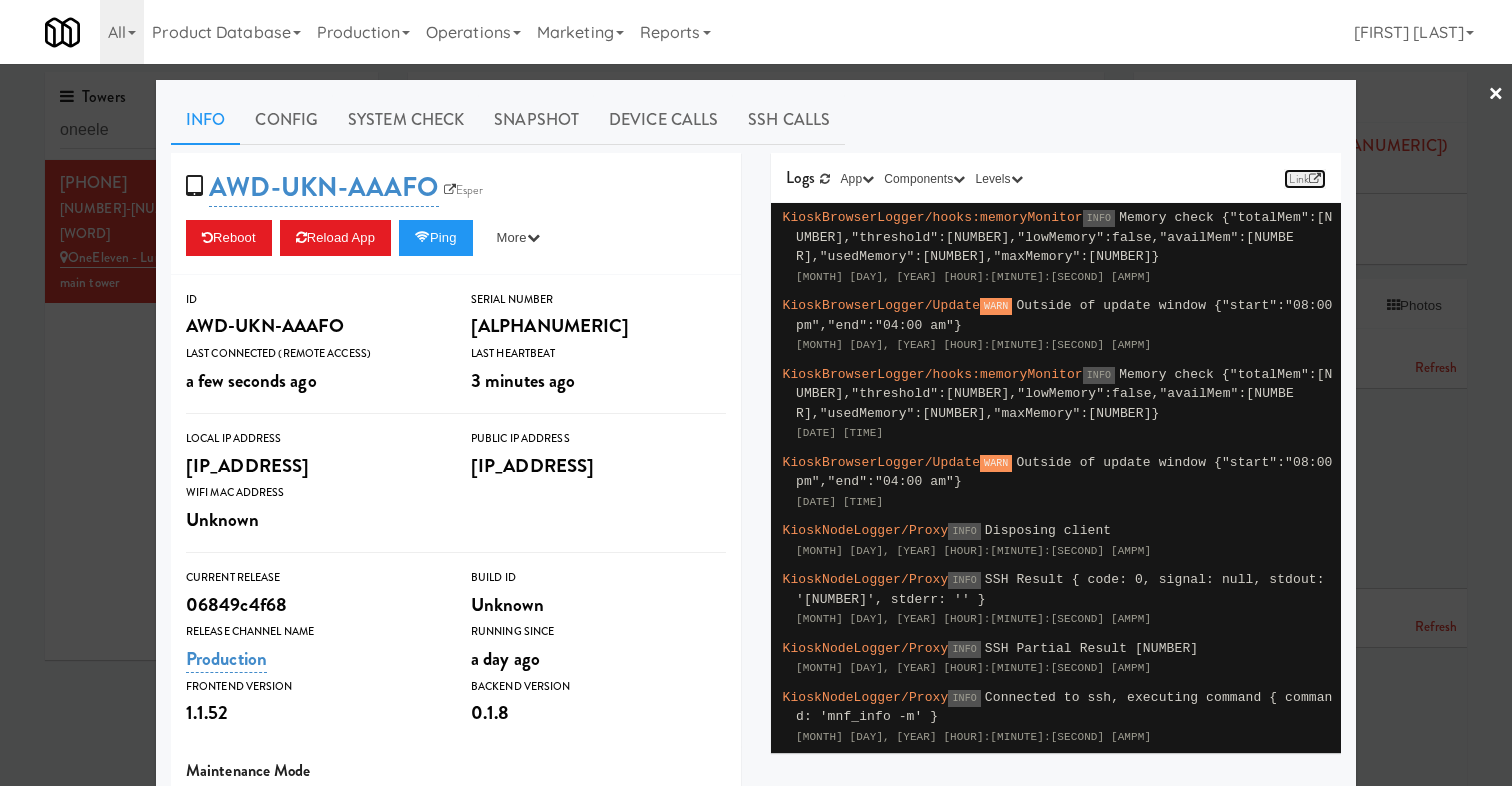 click on "Link" at bounding box center (1305, 179) 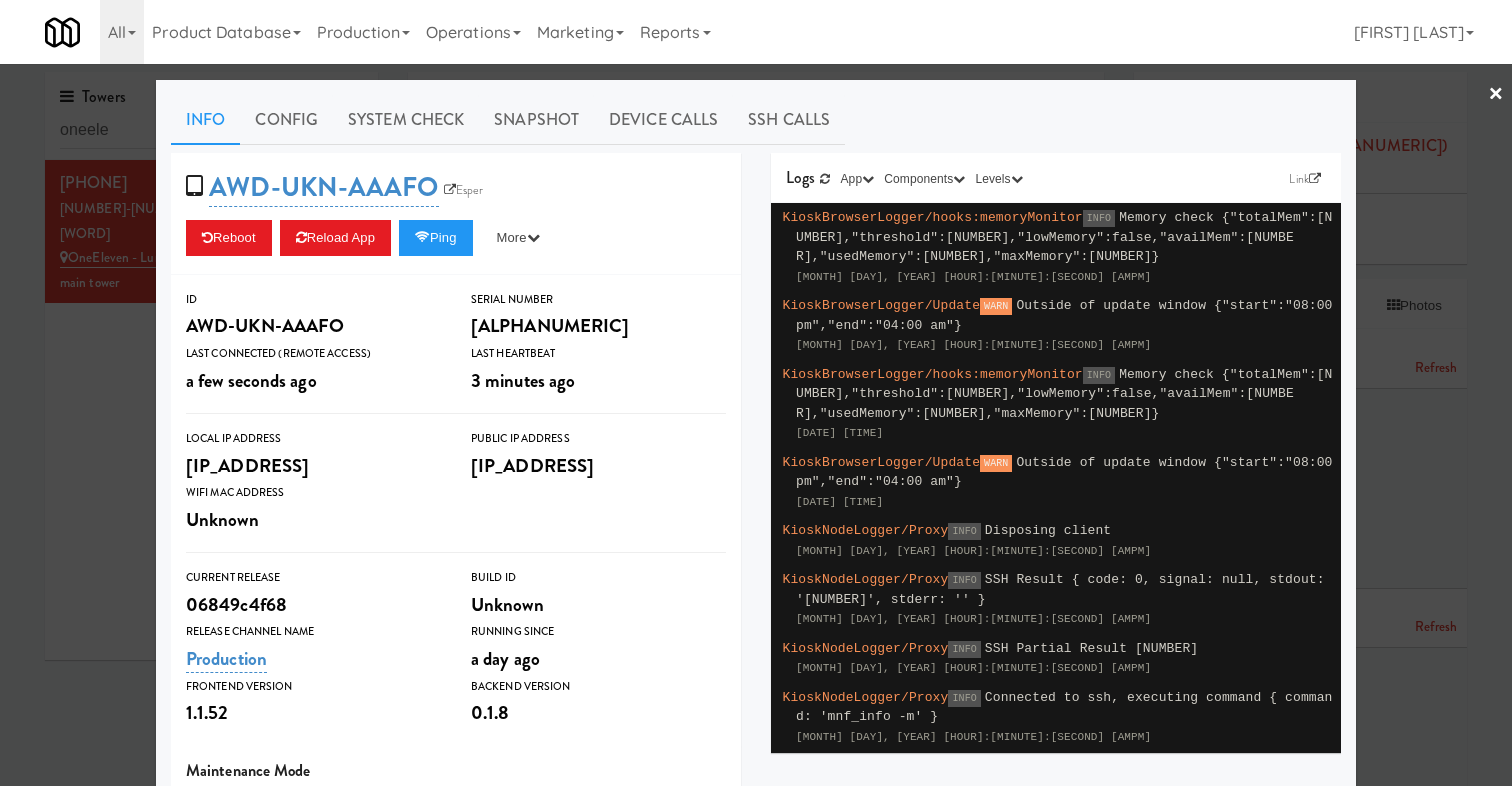 click at bounding box center (756, 393) 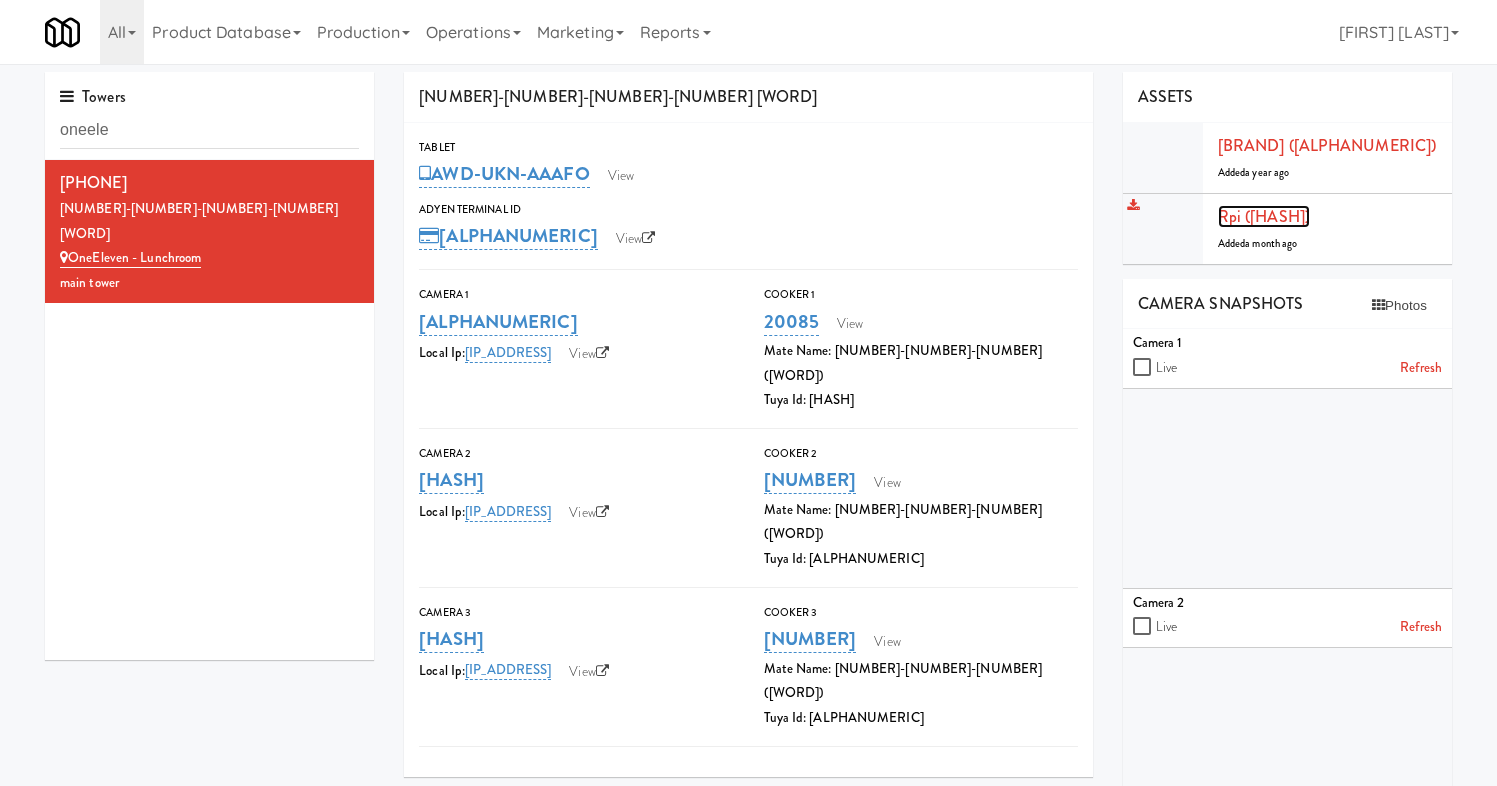 click on "Rpi (9bb3148f8ca52c989930ad3338668771)" at bounding box center (1264, 216) 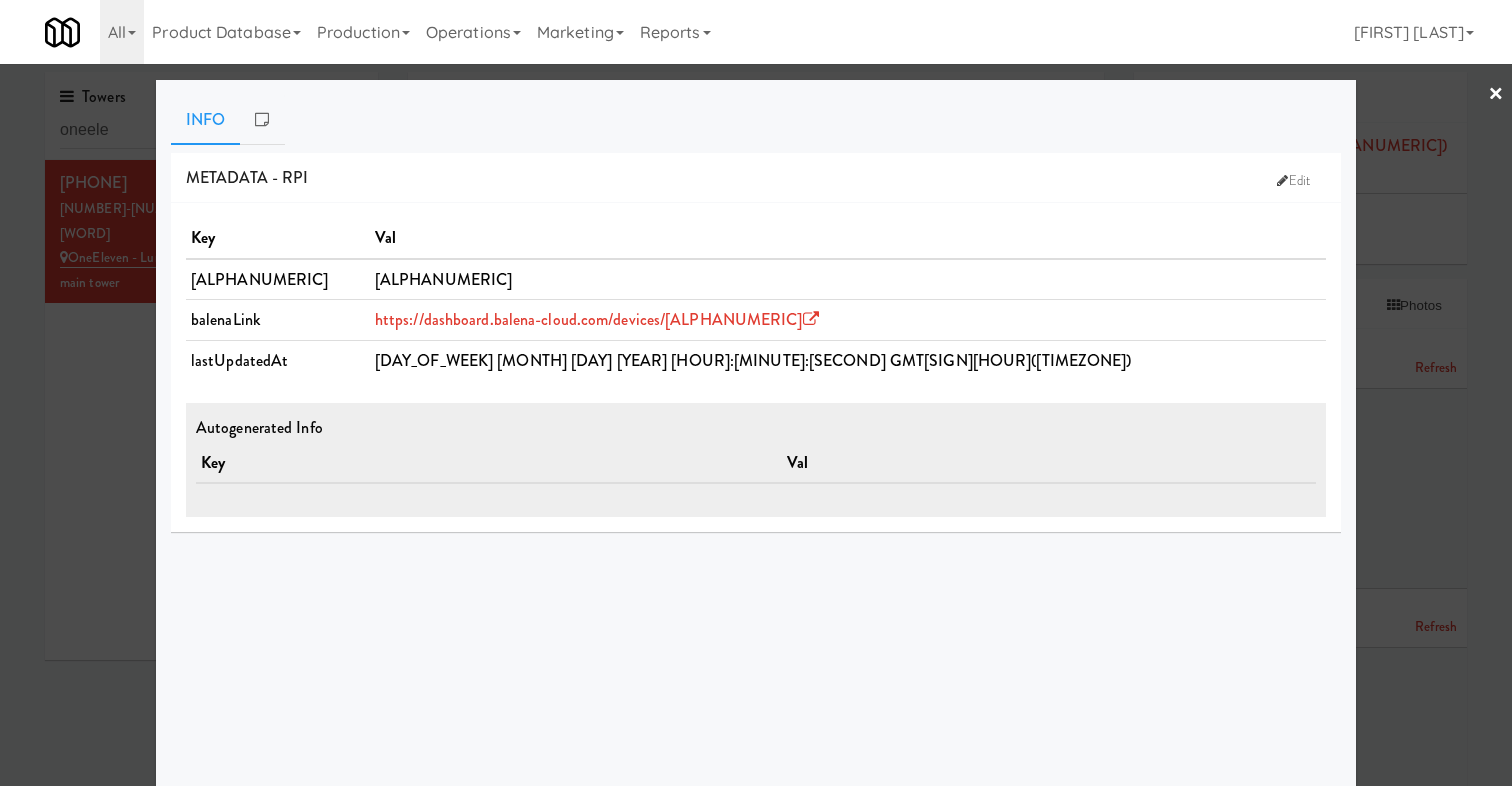 drag, startPoint x: 655, startPoint y: 279, endPoint x: 362, endPoint y: 278, distance: 293.0017 